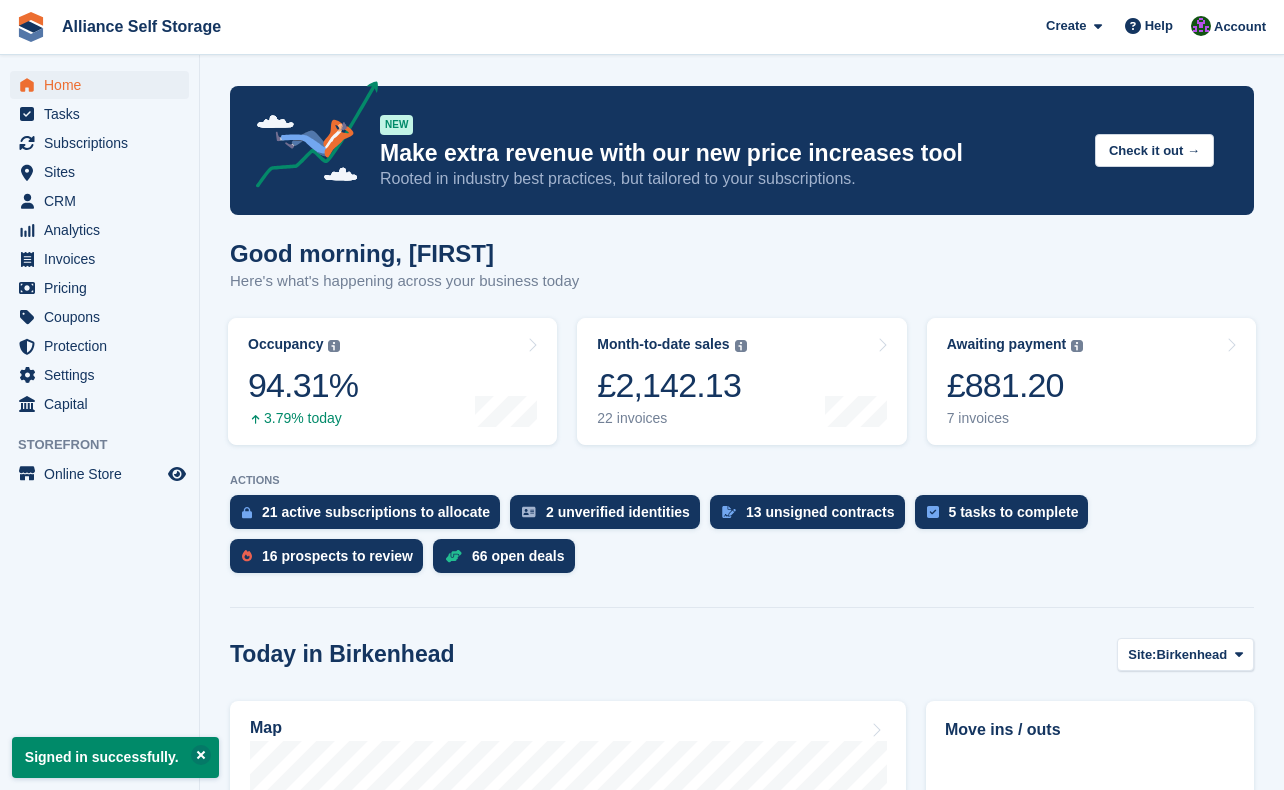 scroll, scrollTop: 0, scrollLeft: 0, axis: both 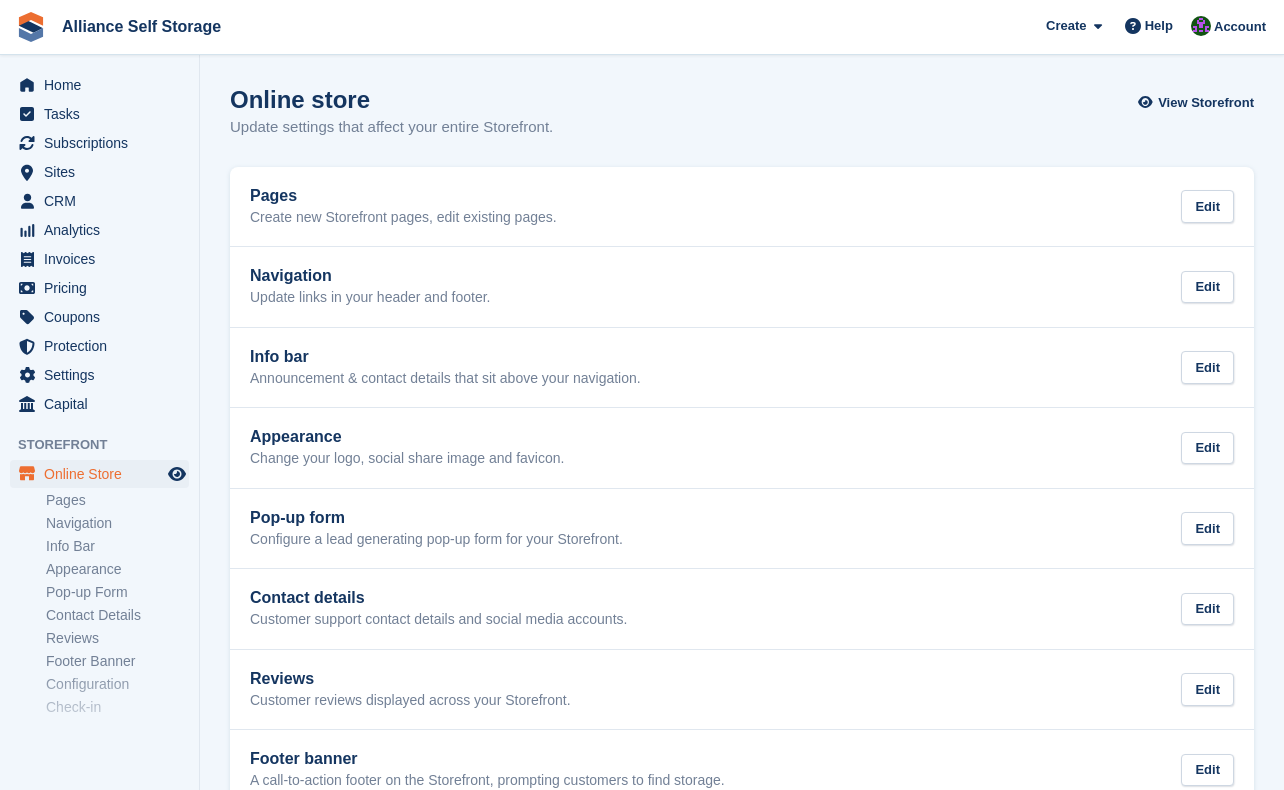 click on "Create new Storefront pages, edit existing pages." at bounding box center [403, 218] 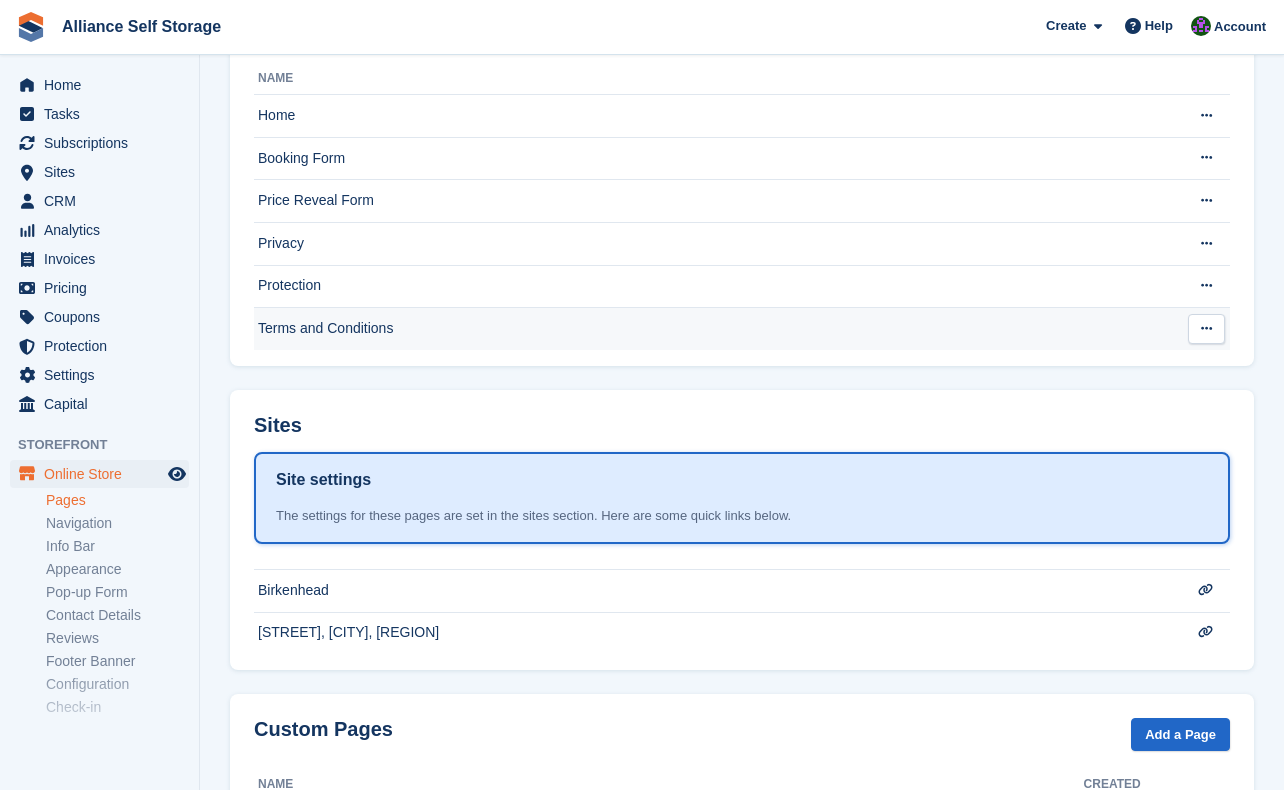 scroll, scrollTop: 200, scrollLeft: 0, axis: vertical 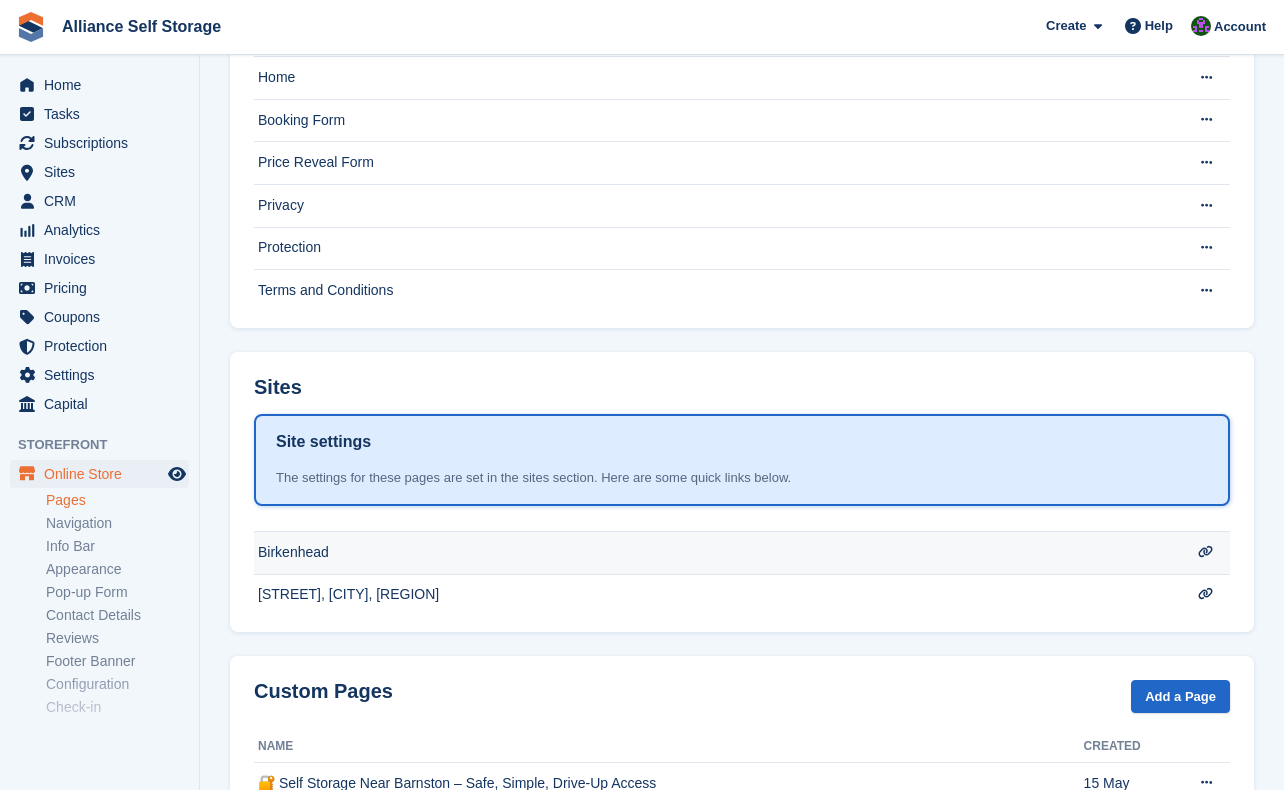 click on "Birkenhead" at bounding box center (717, 78) 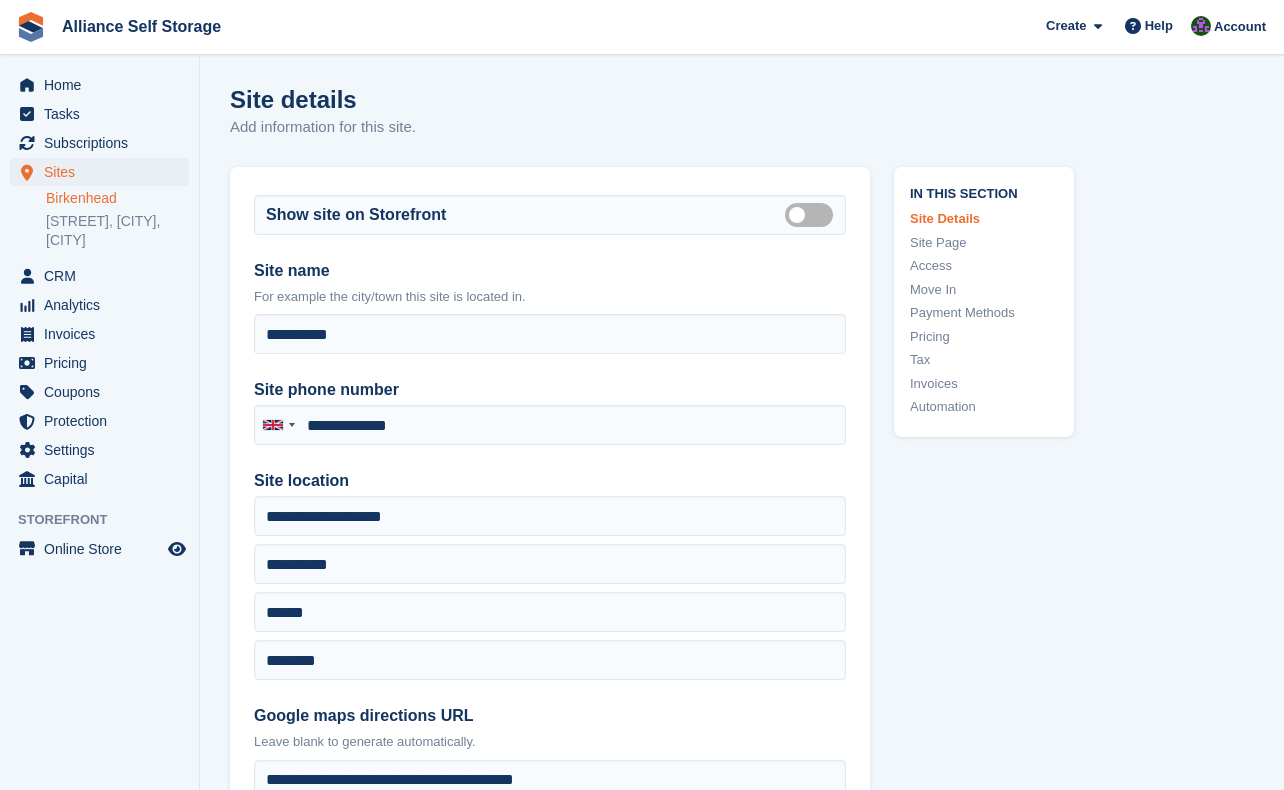 scroll, scrollTop: 0, scrollLeft: 0, axis: both 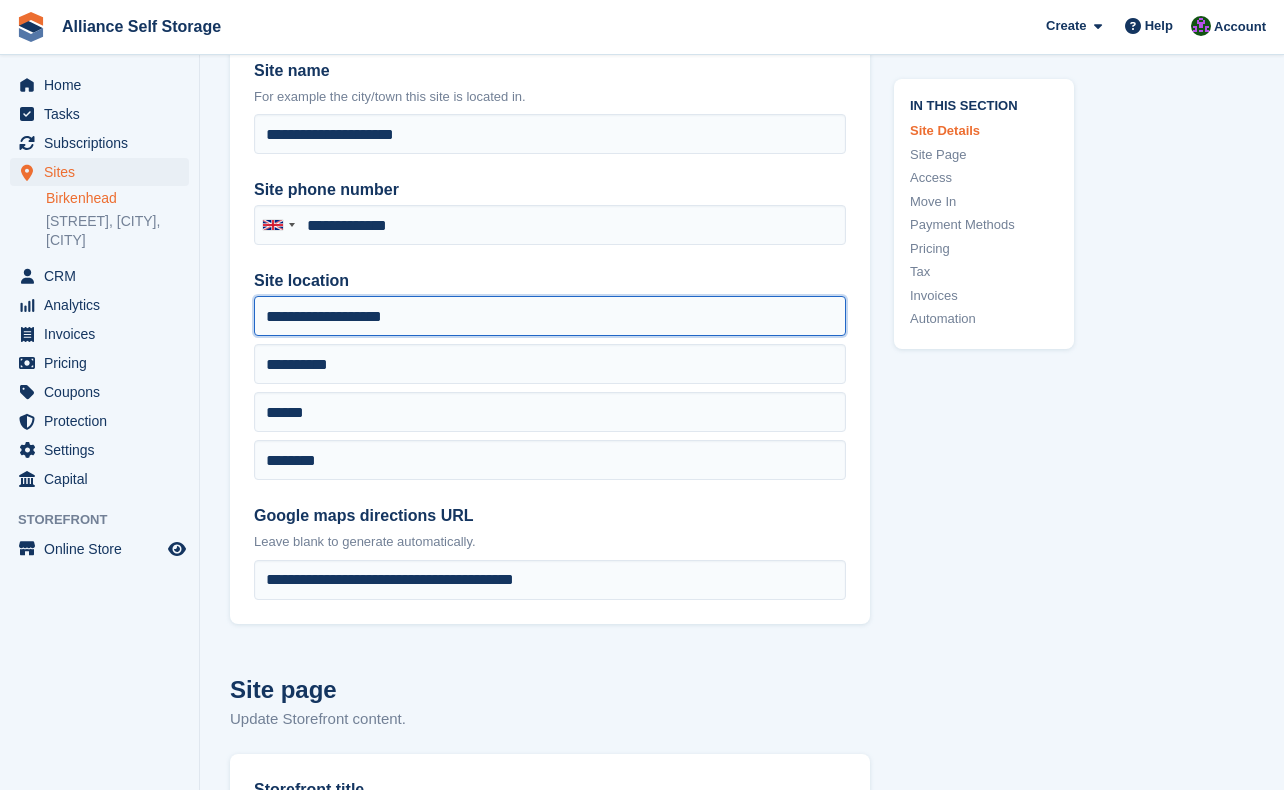click on "**********" at bounding box center [550, 316] 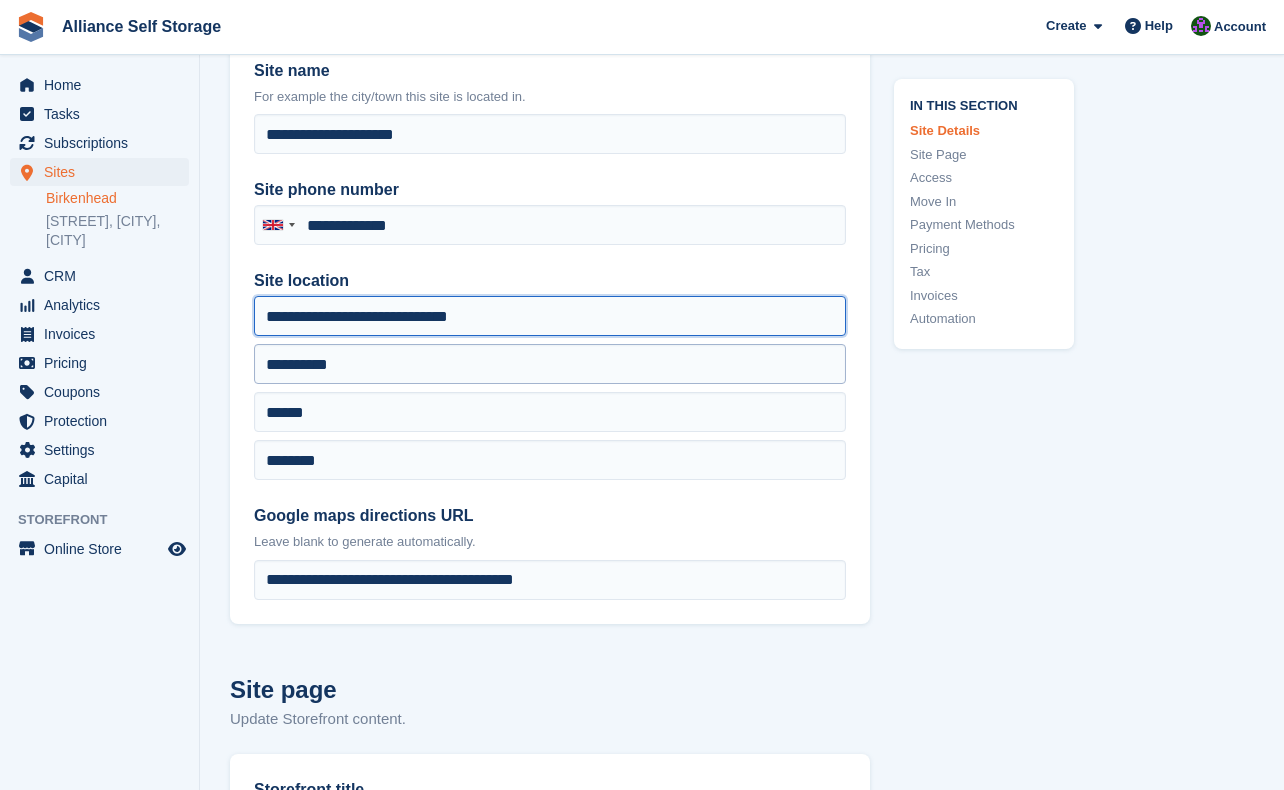 type on "**********" 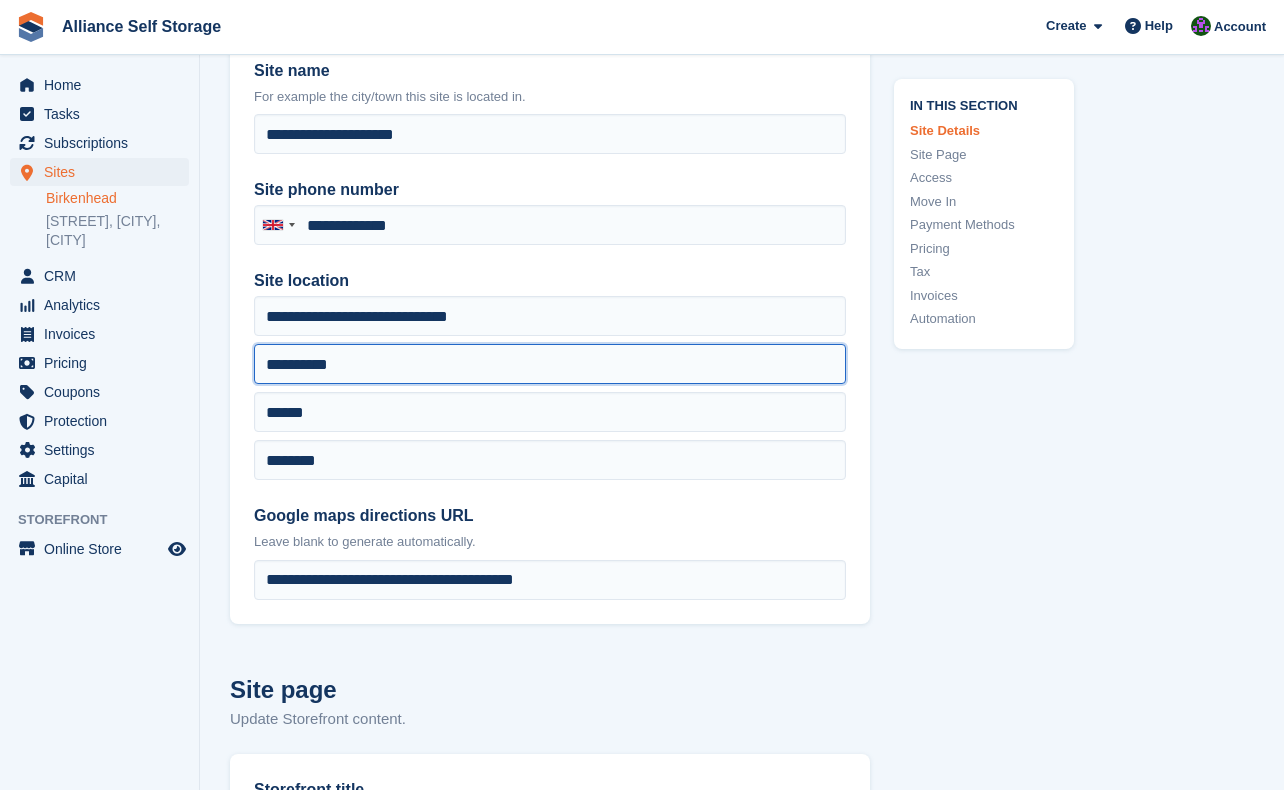 click on "**********" at bounding box center (550, 364) 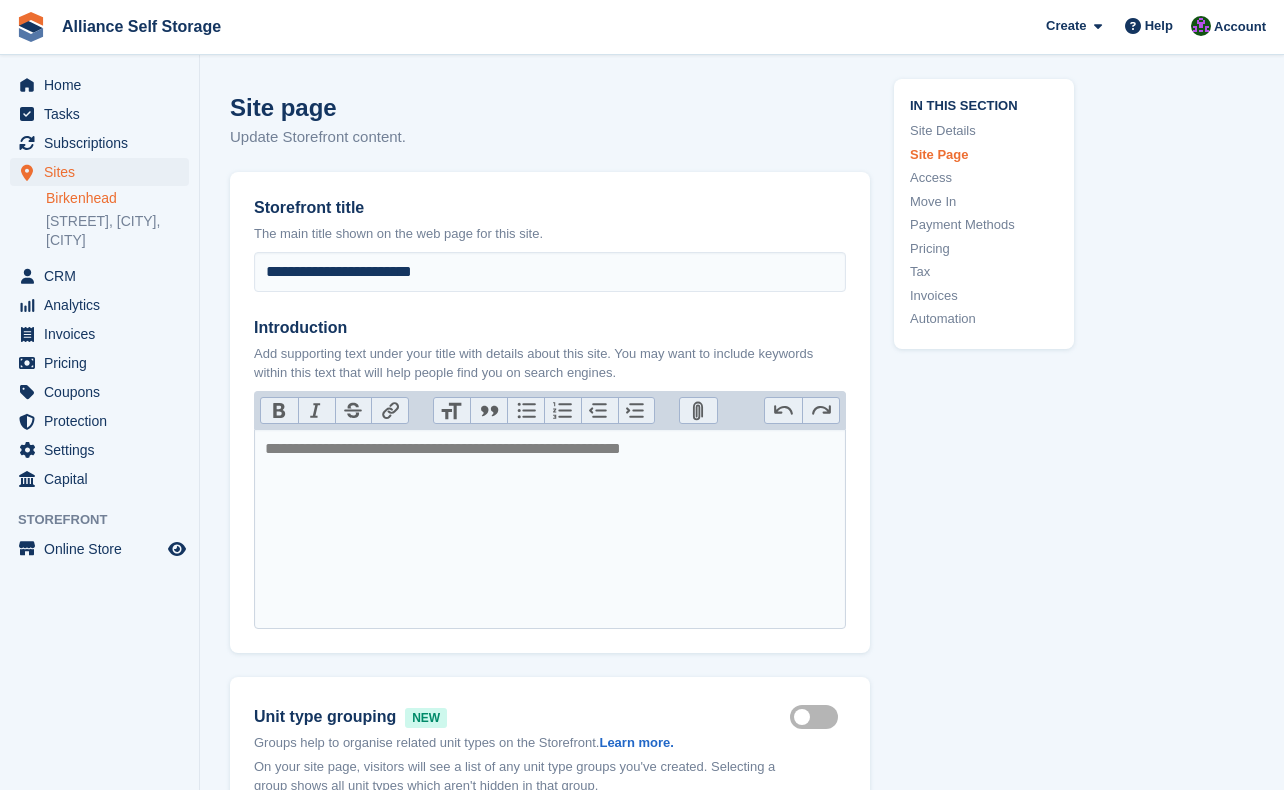 scroll, scrollTop: 800, scrollLeft: 0, axis: vertical 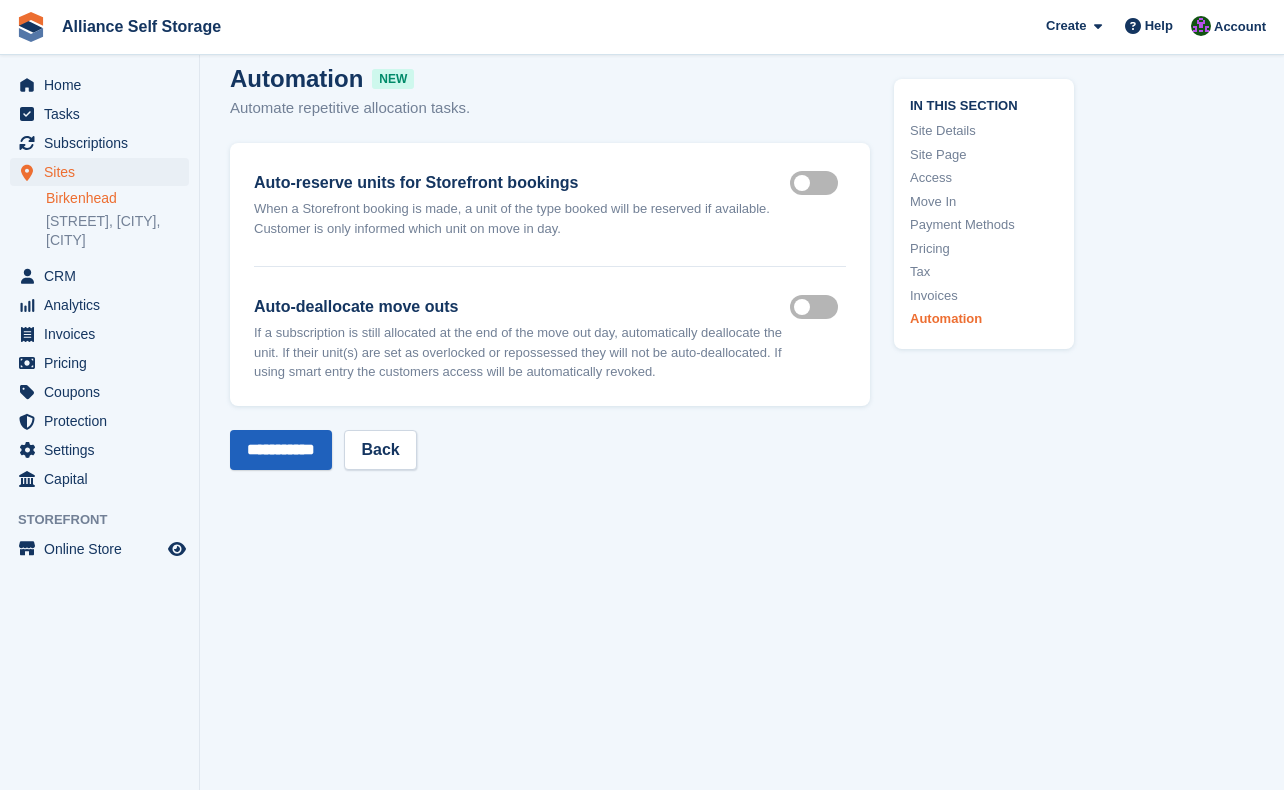 type on "**********" 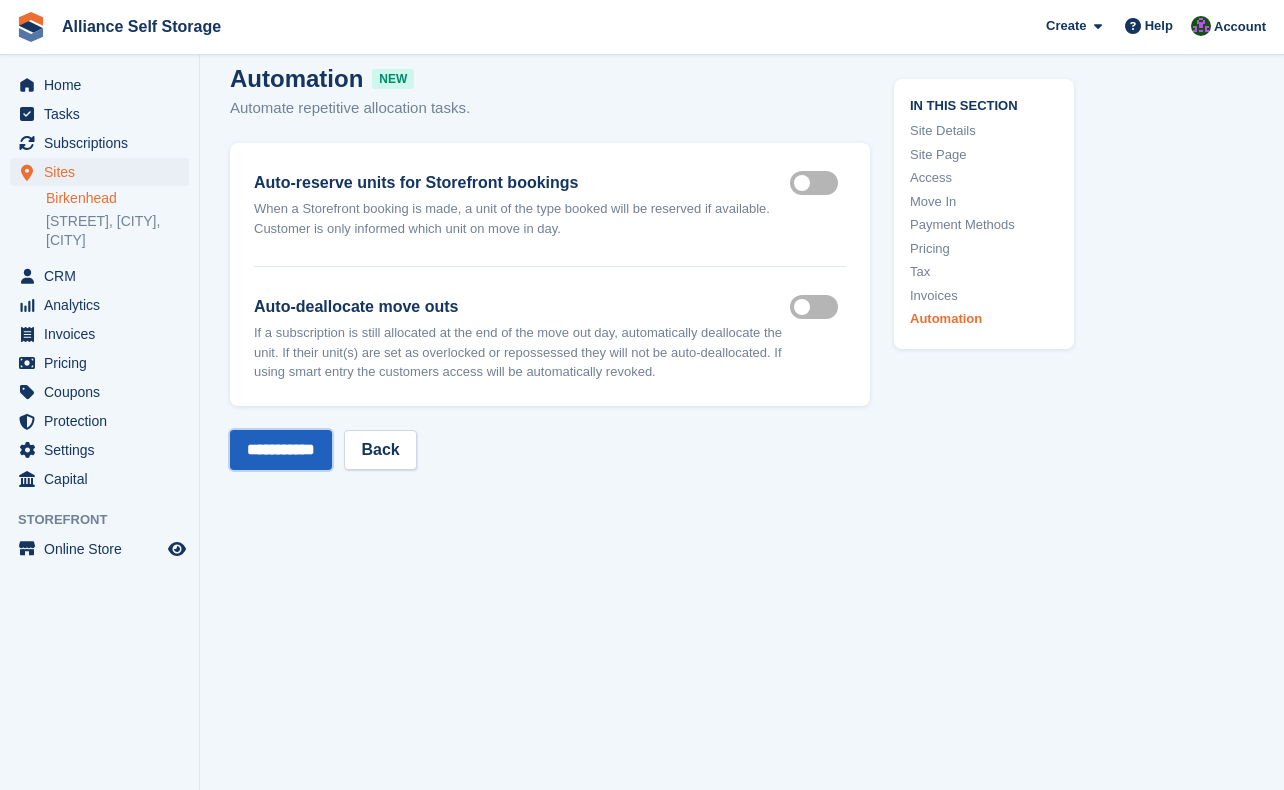 click on "**********" at bounding box center [281, 450] 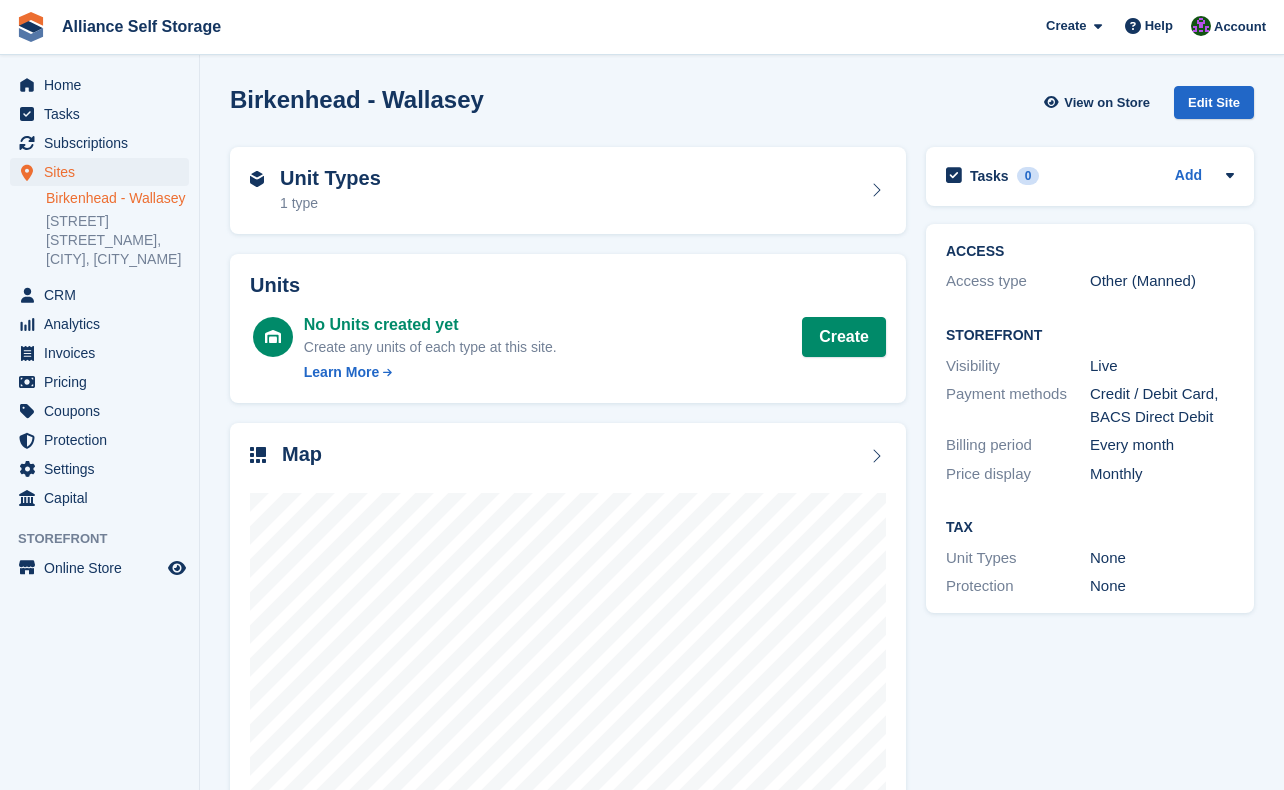 scroll, scrollTop: 0, scrollLeft: 0, axis: both 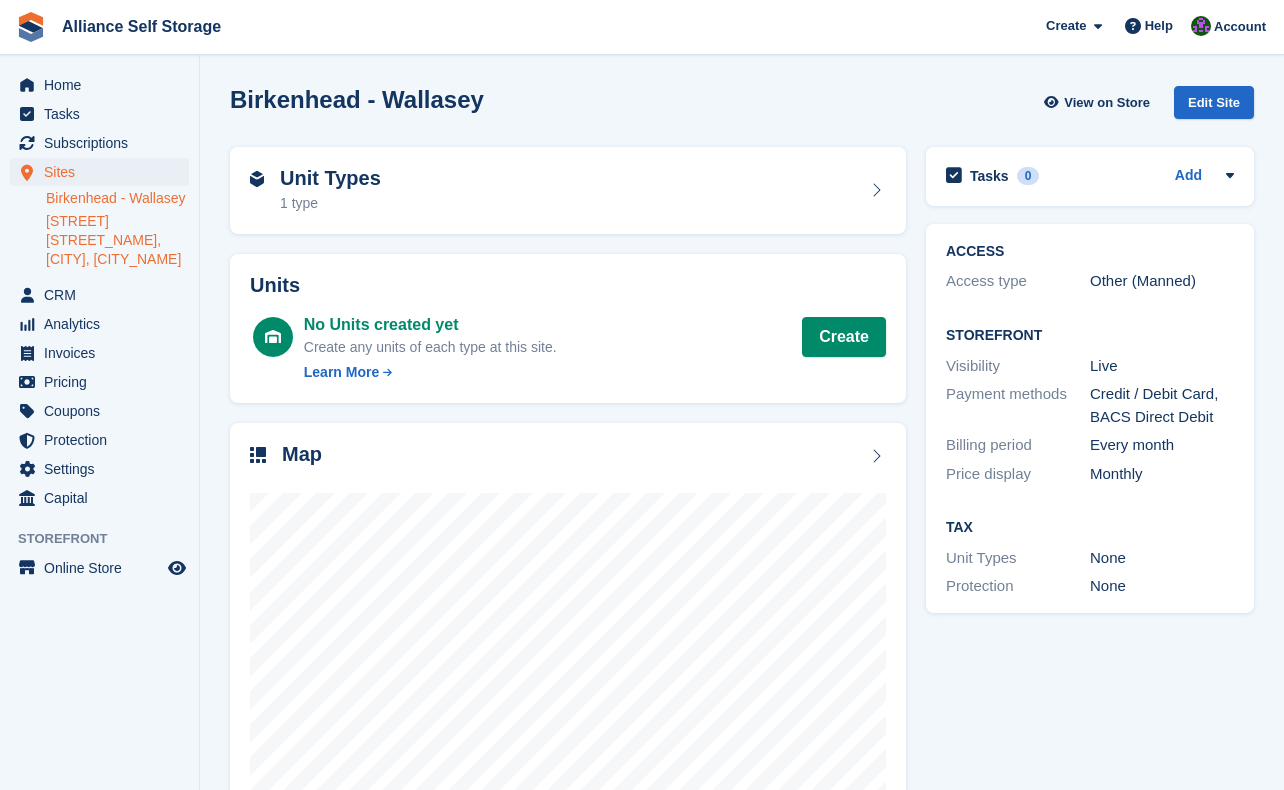 click on "[STREET] [STREET_NAME], [CITY], [CITY_NAME]" at bounding box center (117, 240) 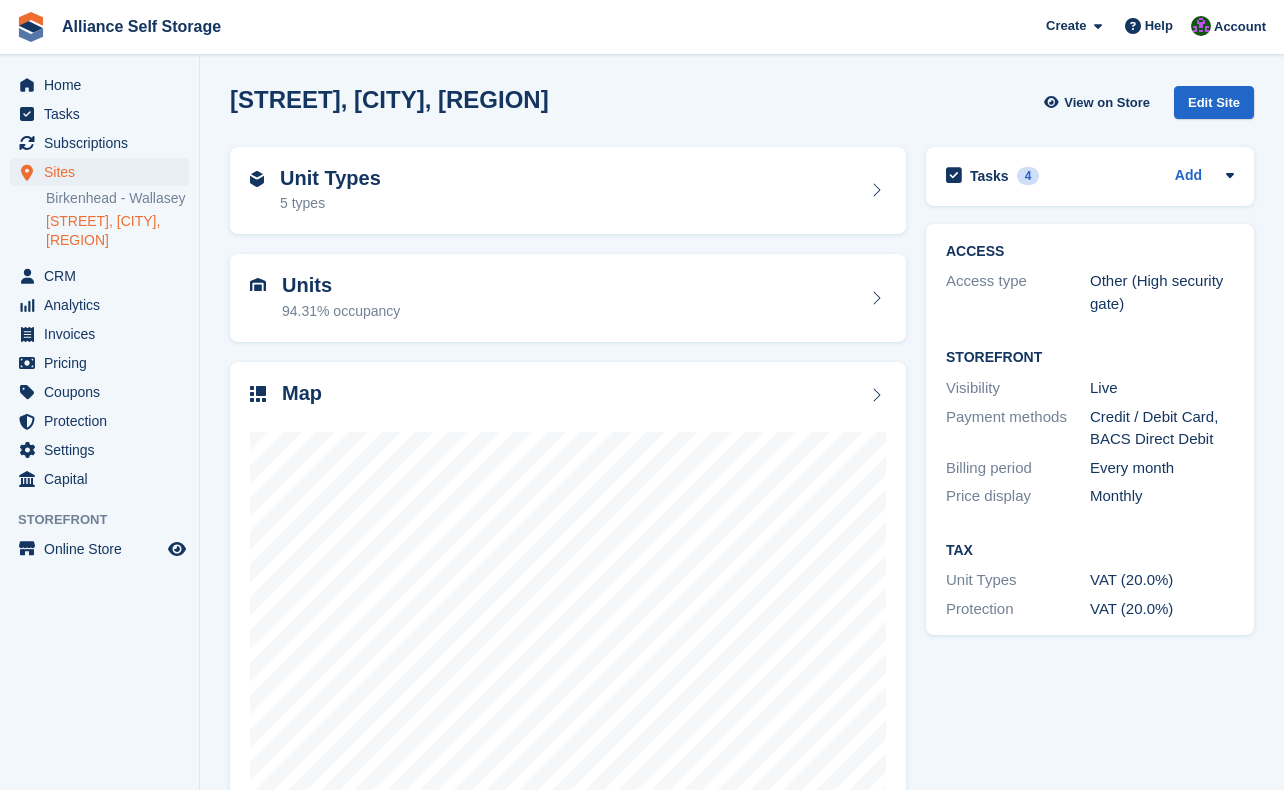 scroll, scrollTop: 0, scrollLeft: 0, axis: both 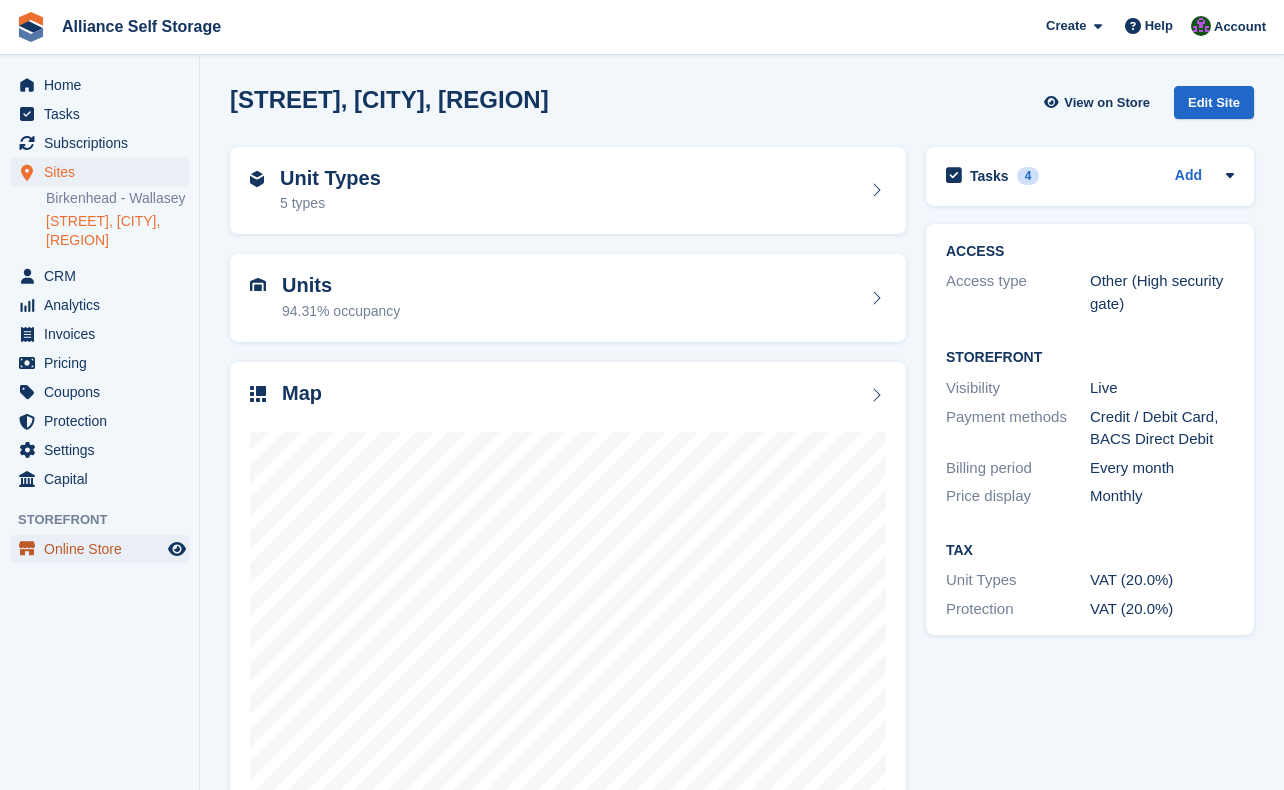 click on "Online Store" at bounding box center (104, 549) 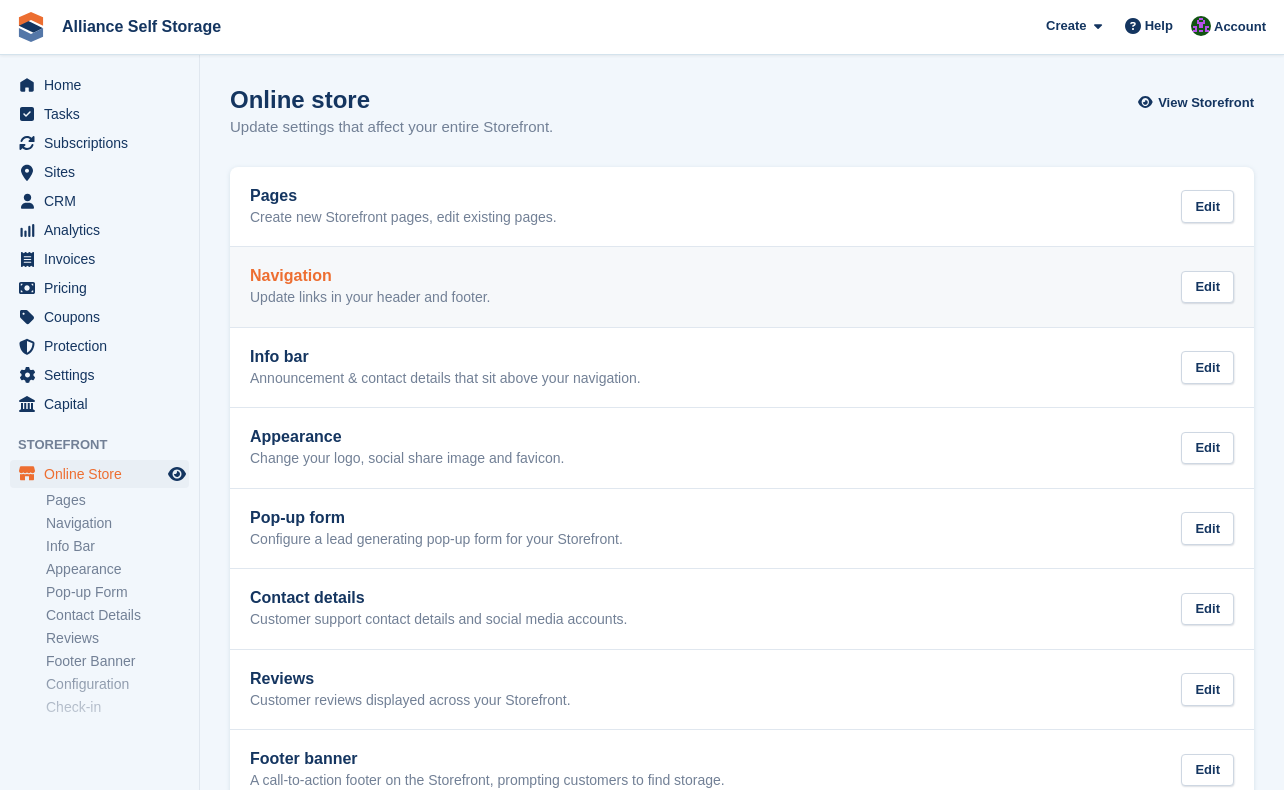scroll, scrollTop: 0, scrollLeft: 0, axis: both 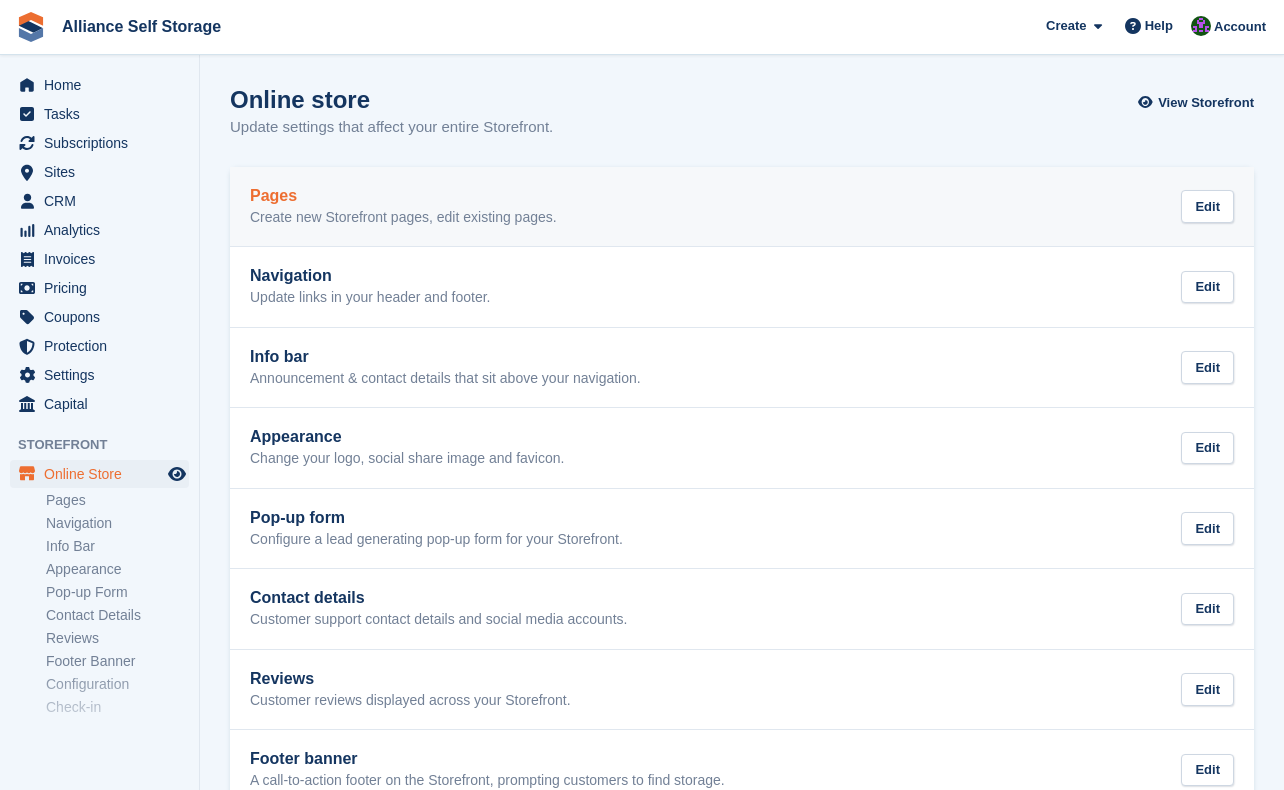 drag, startPoint x: 416, startPoint y: 218, endPoint x: 444, endPoint y: 233, distance: 31.764761 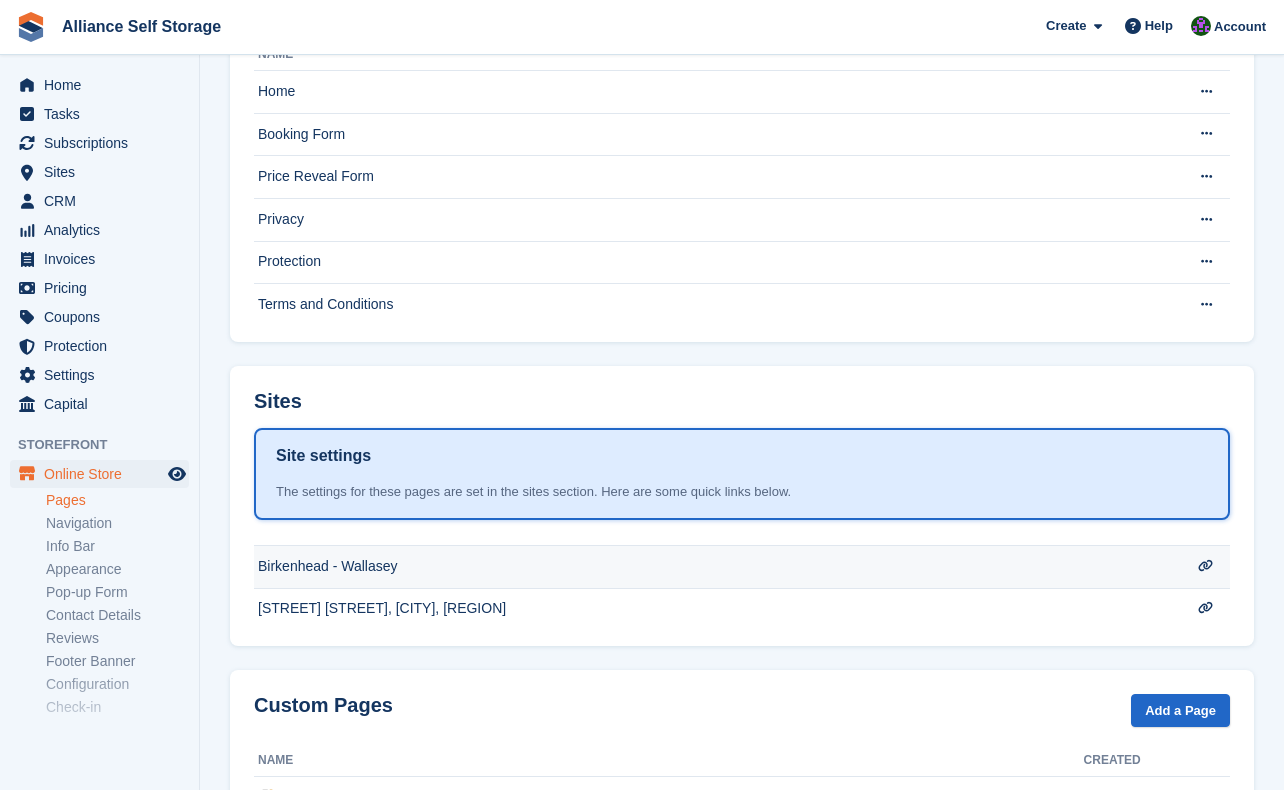 scroll, scrollTop: 200, scrollLeft: 0, axis: vertical 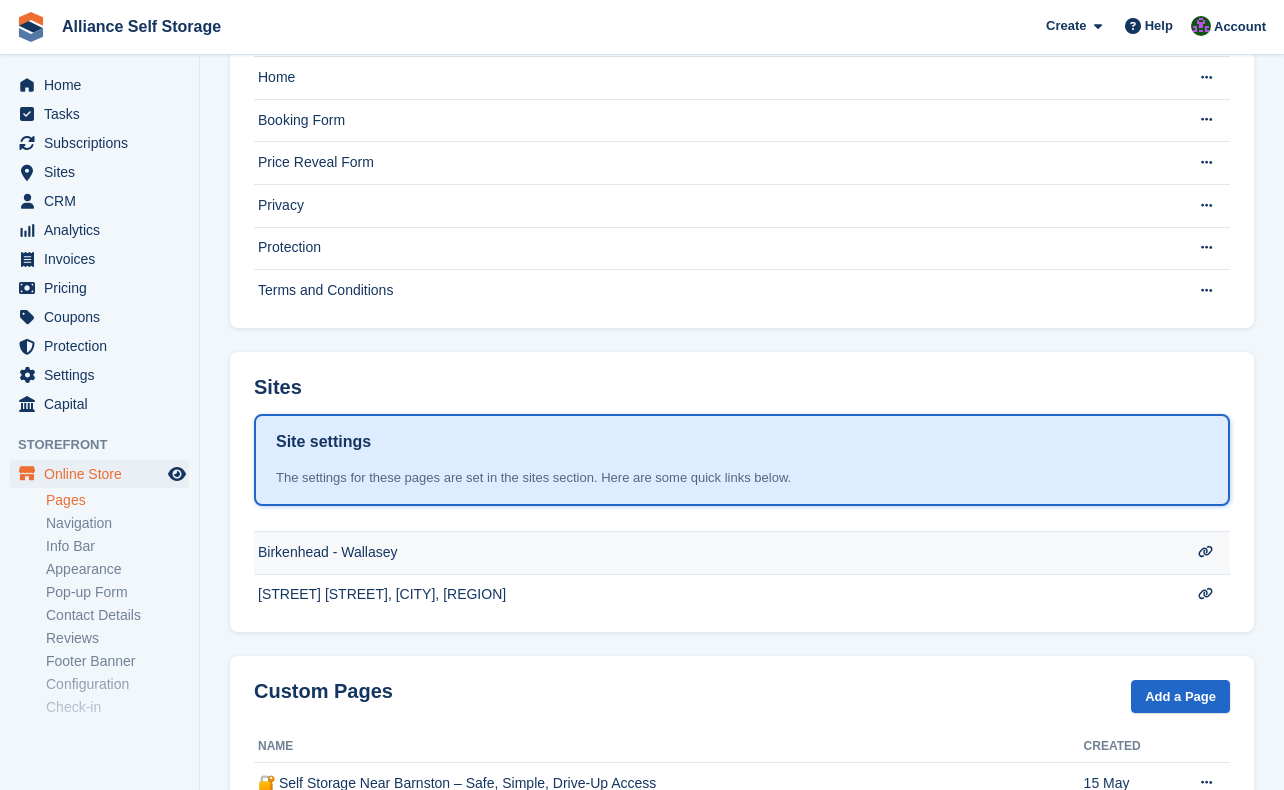 click on "Birkenhead - Wallasey" at bounding box center (717, 78) 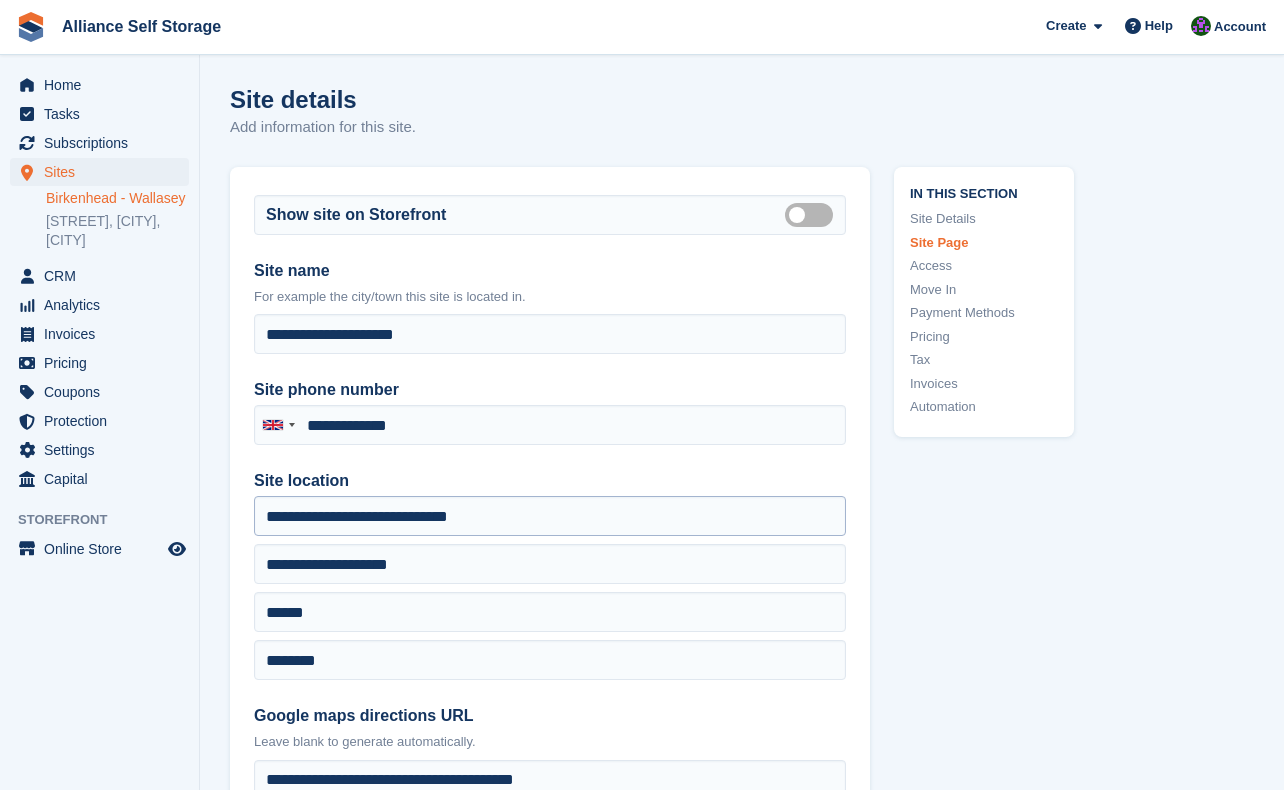 scroll, scrollTop: 300, scrollLeft: 0, axis: vertical 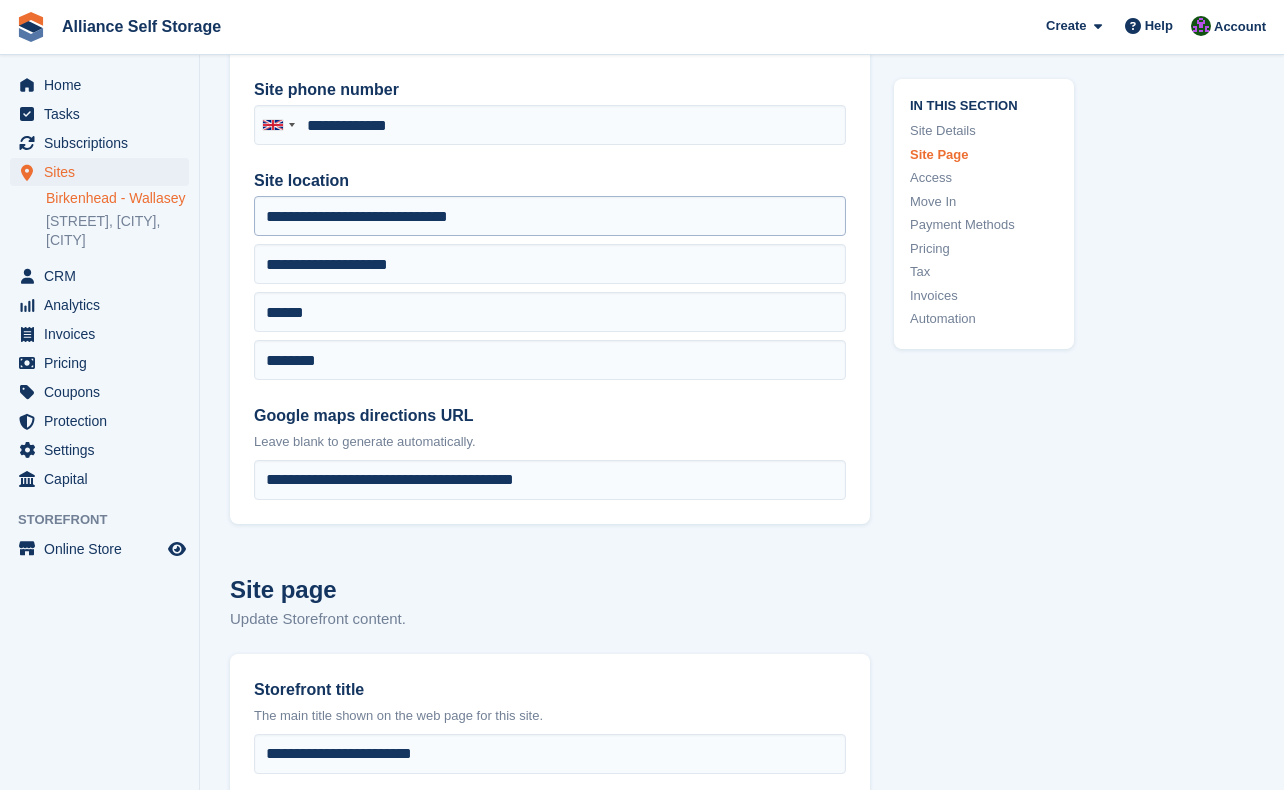 type on "**********" 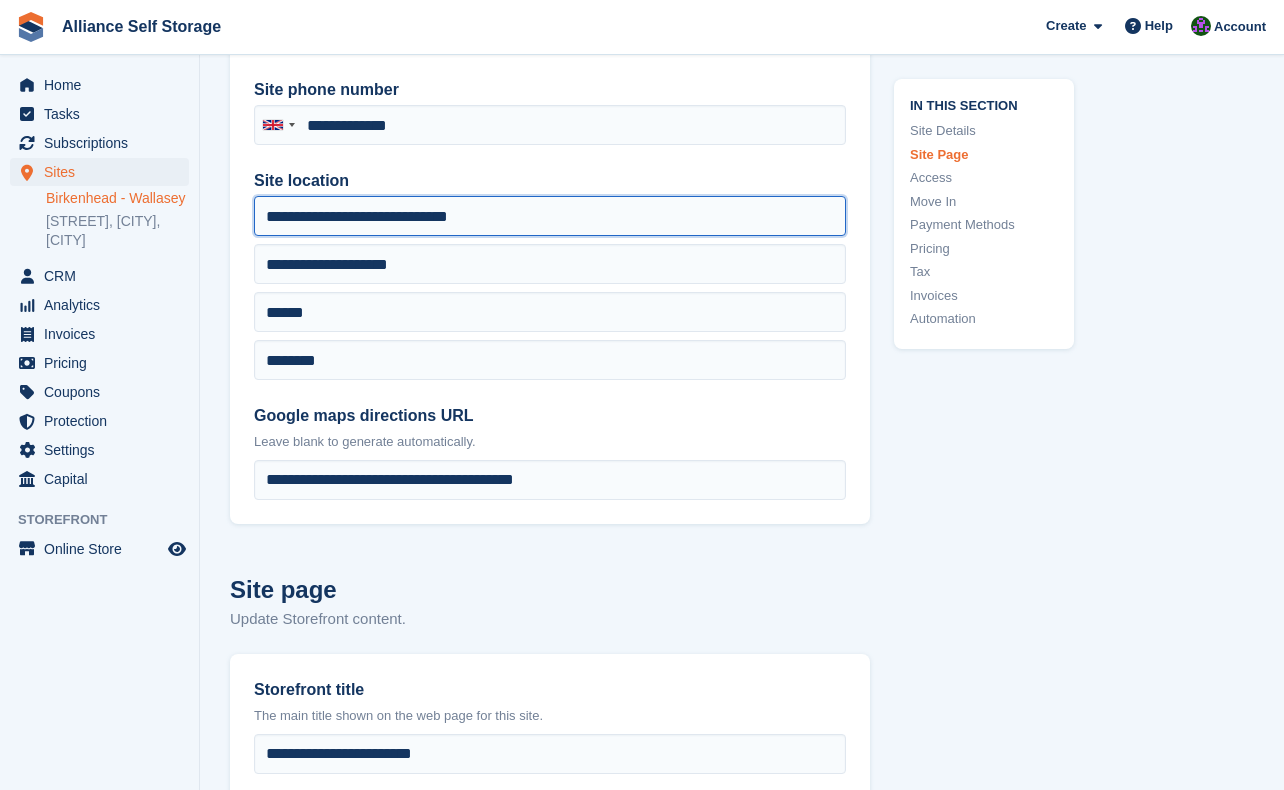 click on "**********" at bounding box center [550, 216] 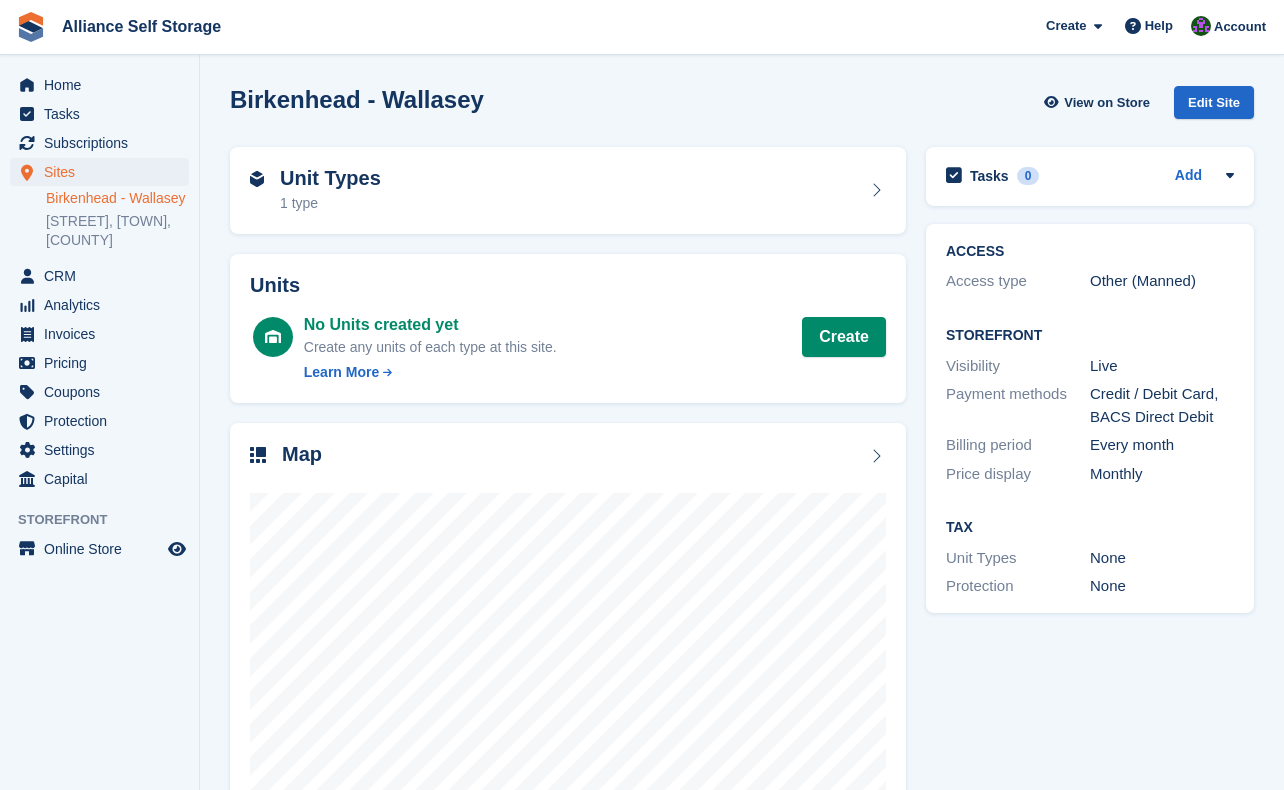 scroll, scrollTop: 0, scrollLeft: 0, axis: both 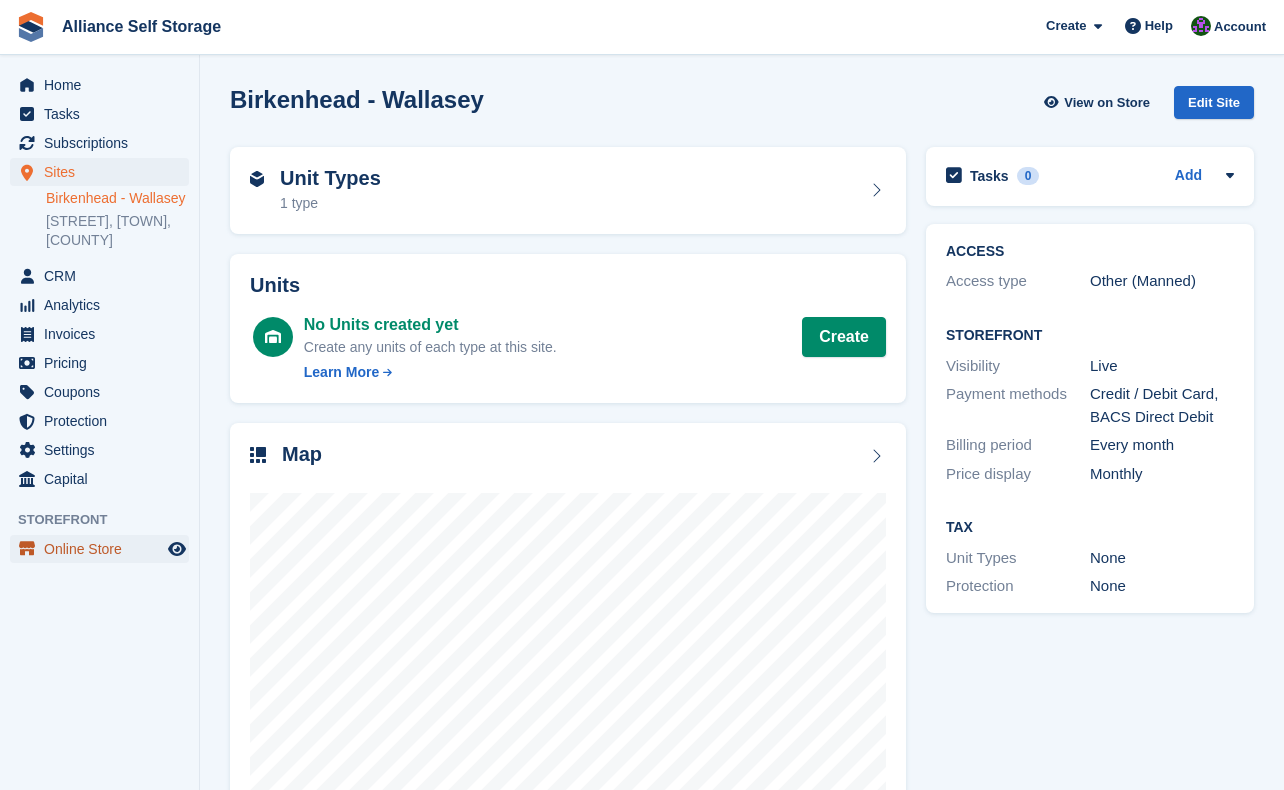 click on "Online Store" at bounding box center [104, 549] 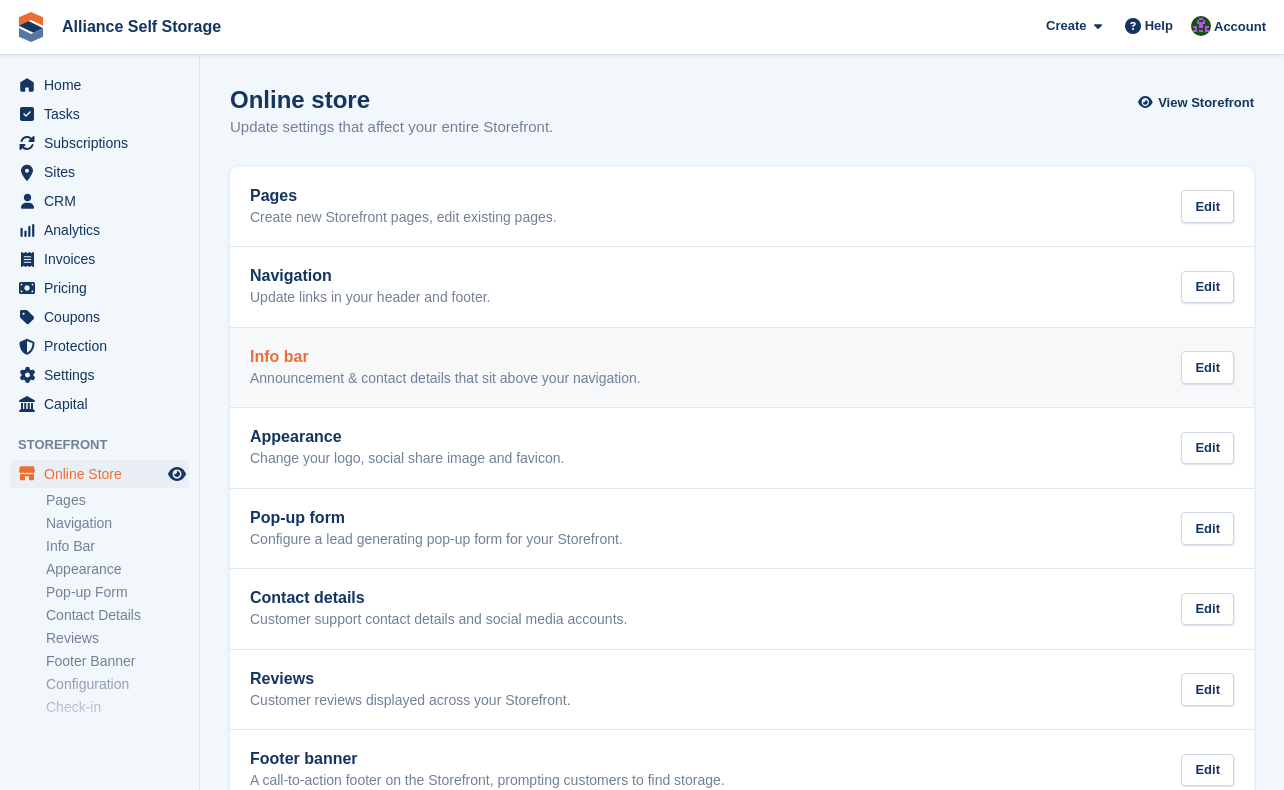 scroll, scrollTop: 0, scrollLeft: 0, axis: both 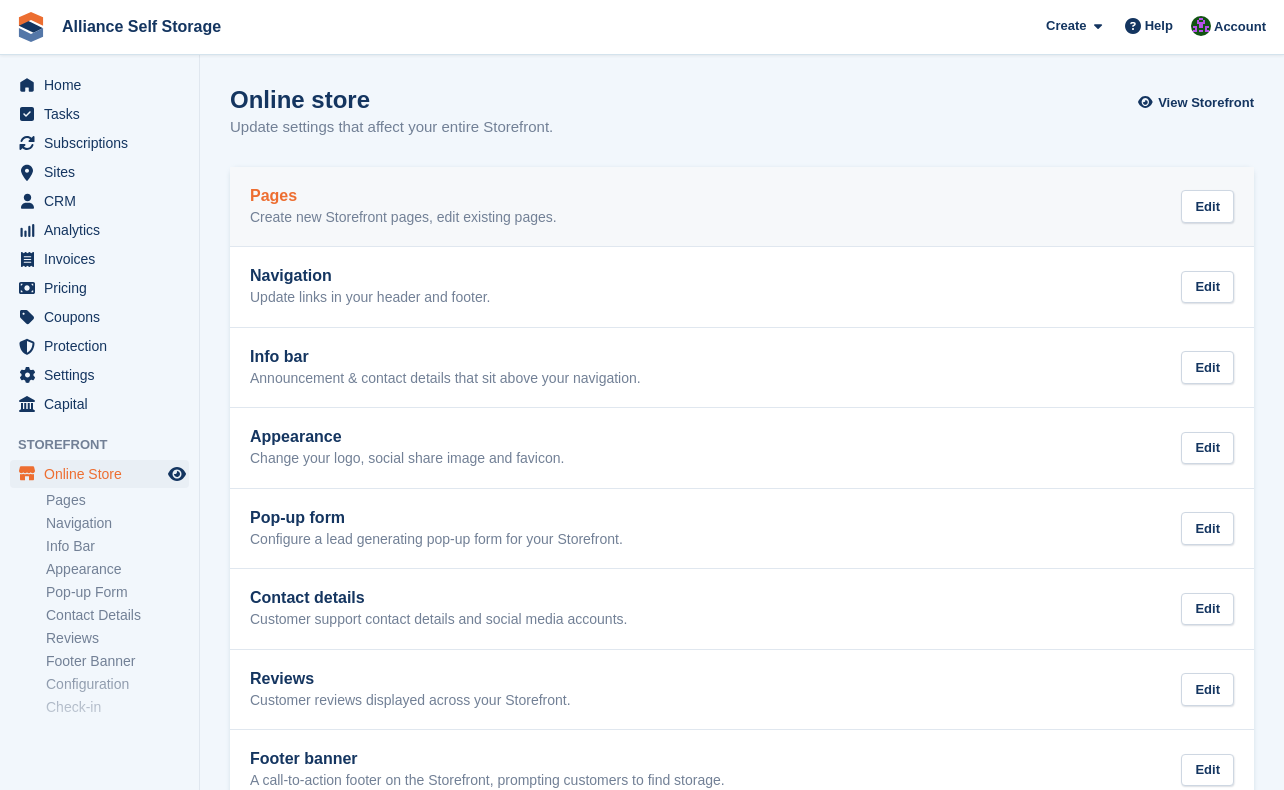 click on "Pages
Create new Storefront pages, edit existing pages.
Edit" at bounding box center (742, 207) 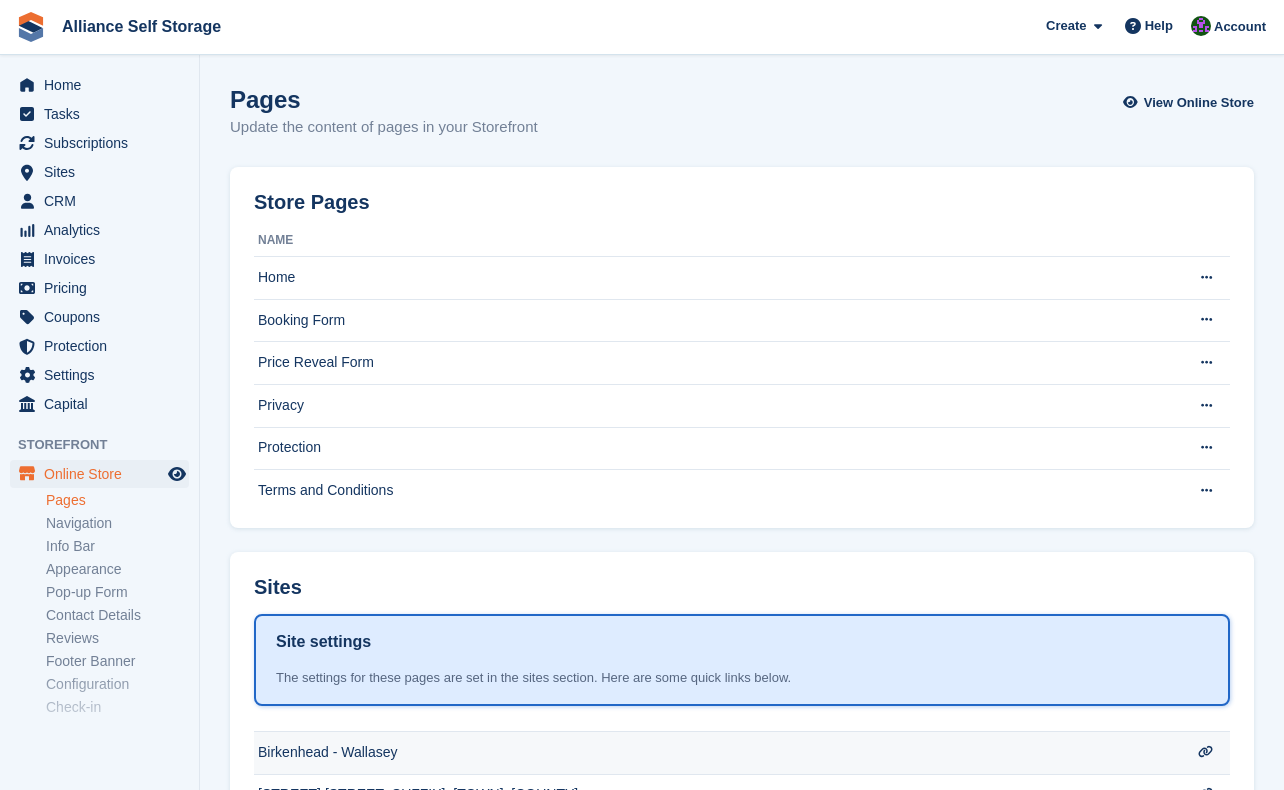 click on "Birkenhead - Wallasey" at bounding box center [717, 278] 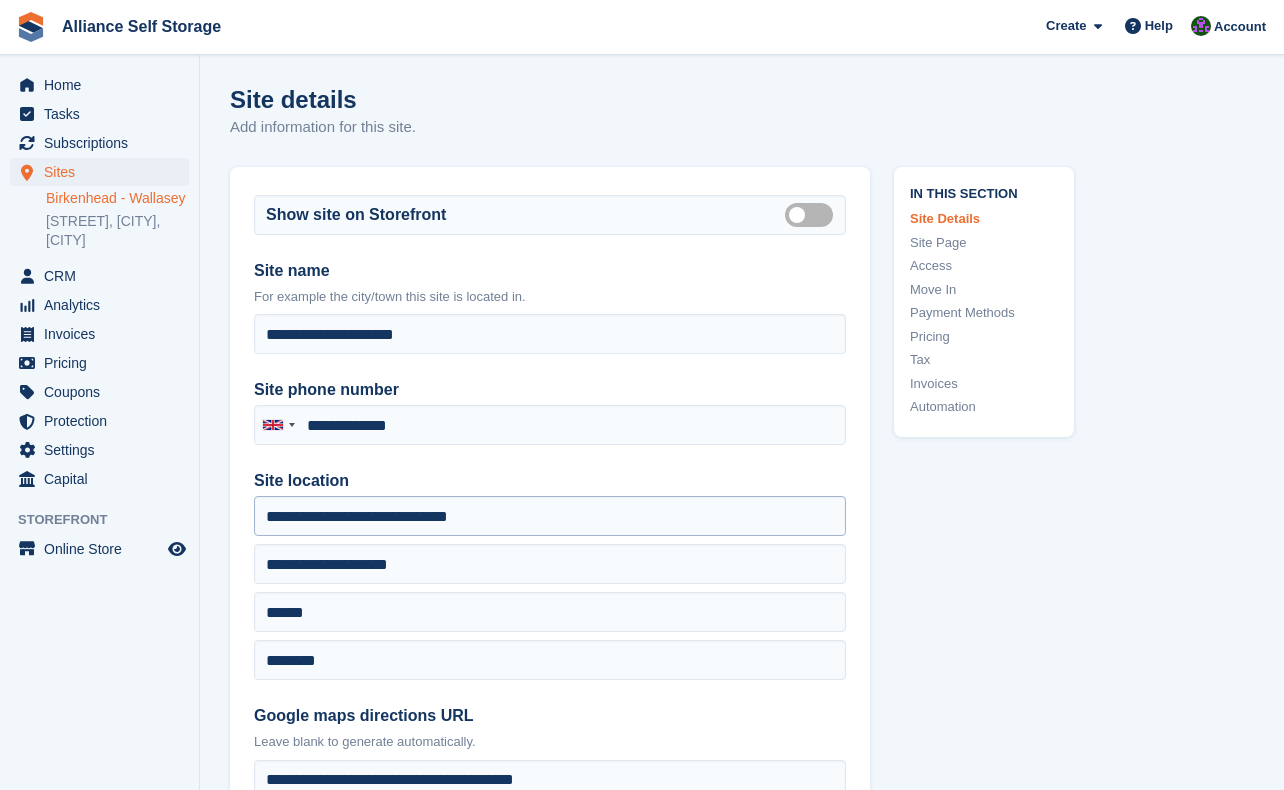 scroll, scrollTop: 0, scrollLeft: 0, axis: both 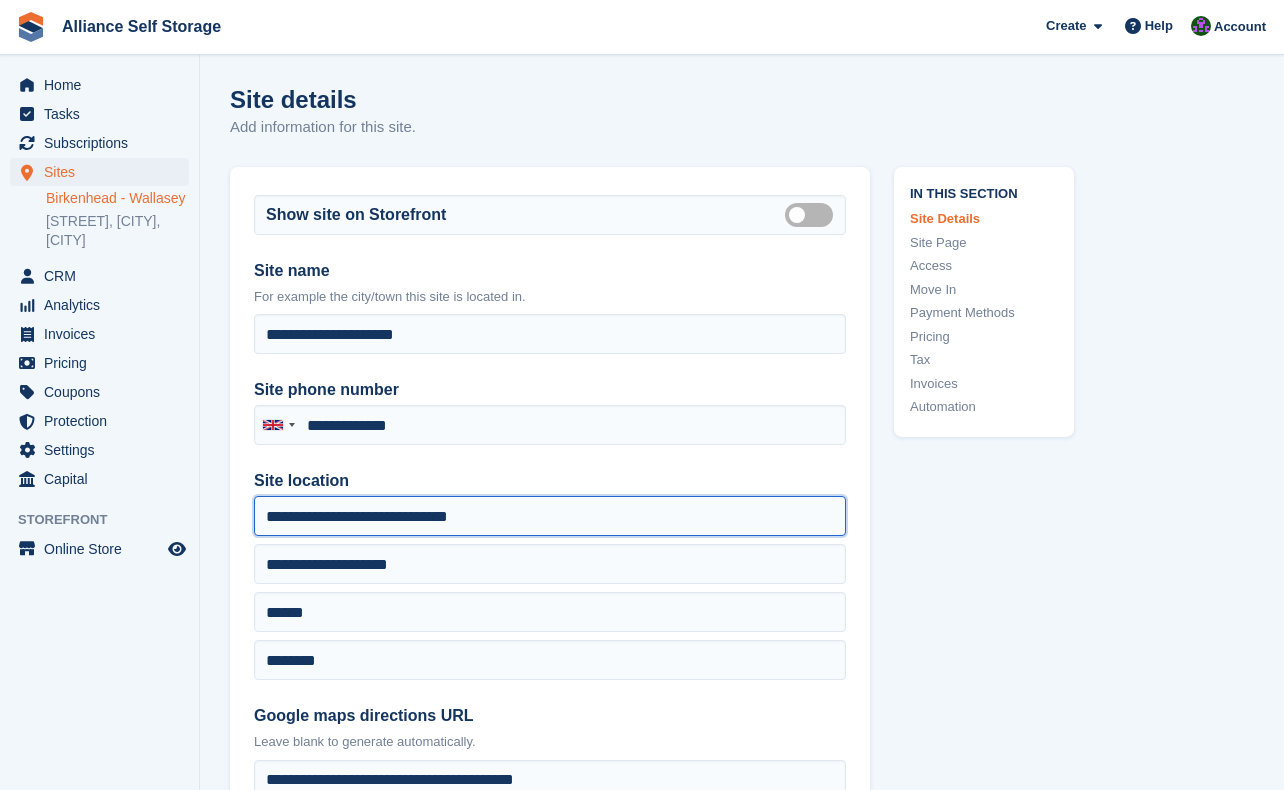 click on "**********" at bounding box center (550, 516) 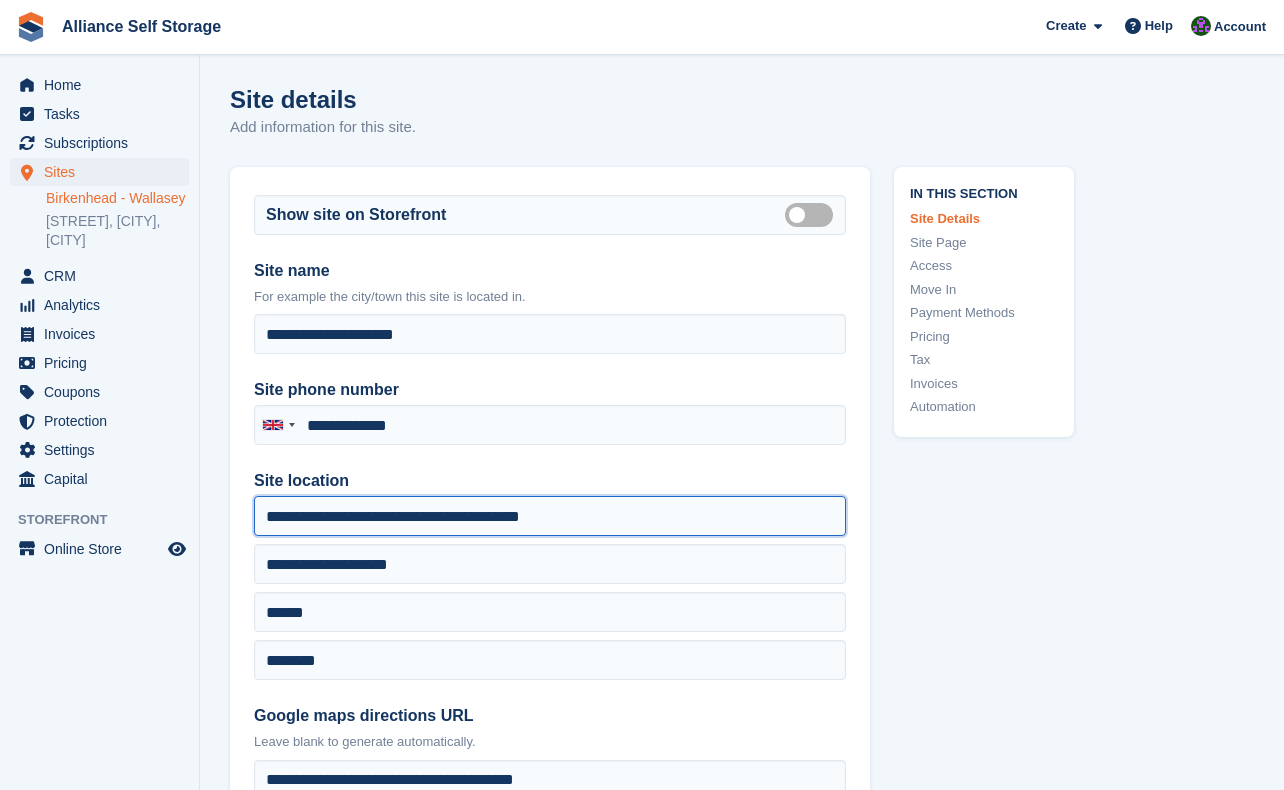 type on "**********" 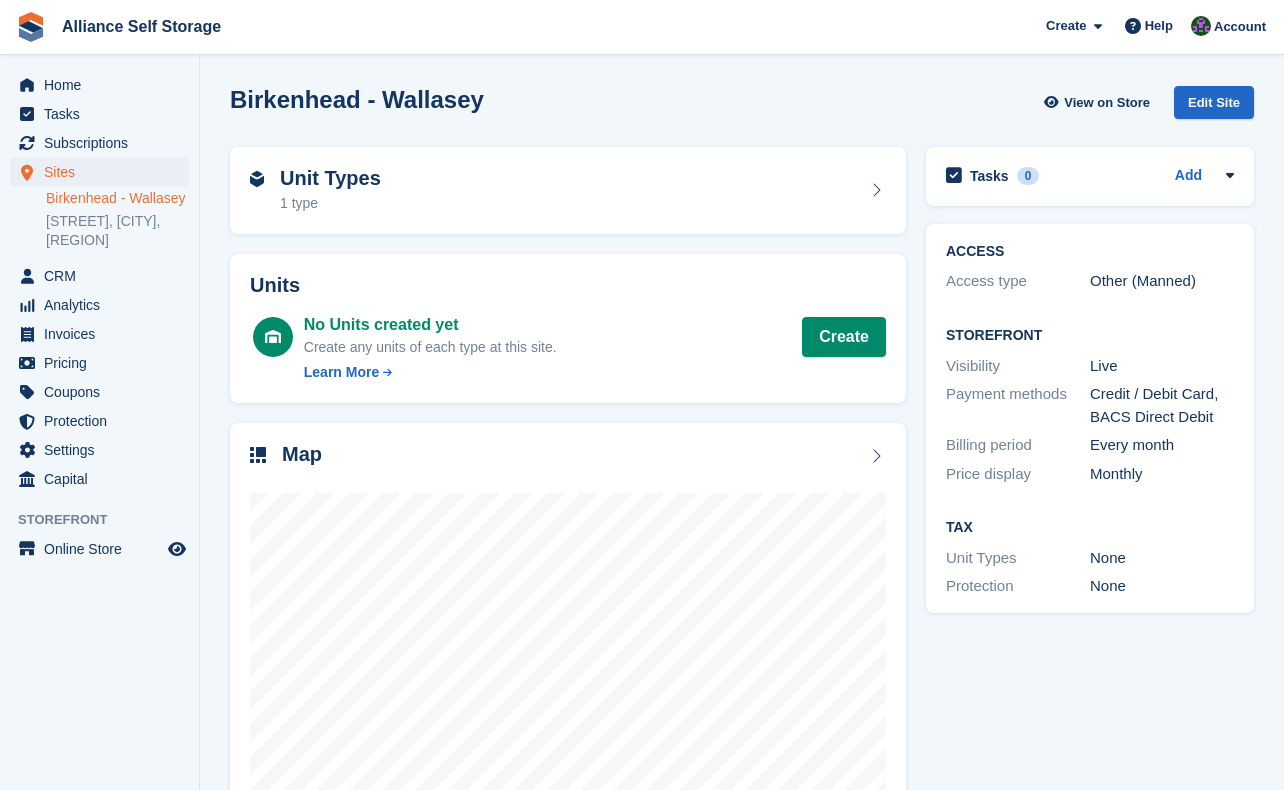 scroll, scrollTop: 0, scrollLeft: 0, axis: both 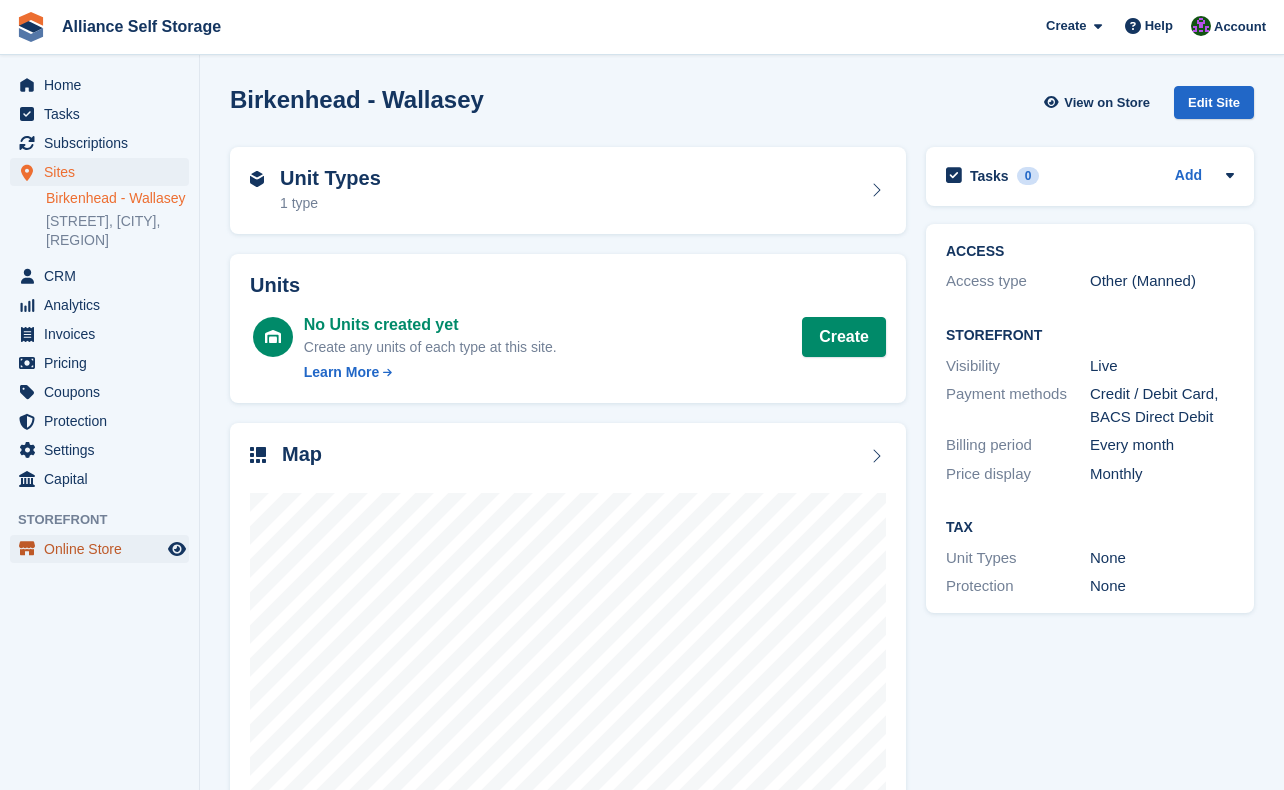 click on "Online Store" at bounding box center (104, 549) 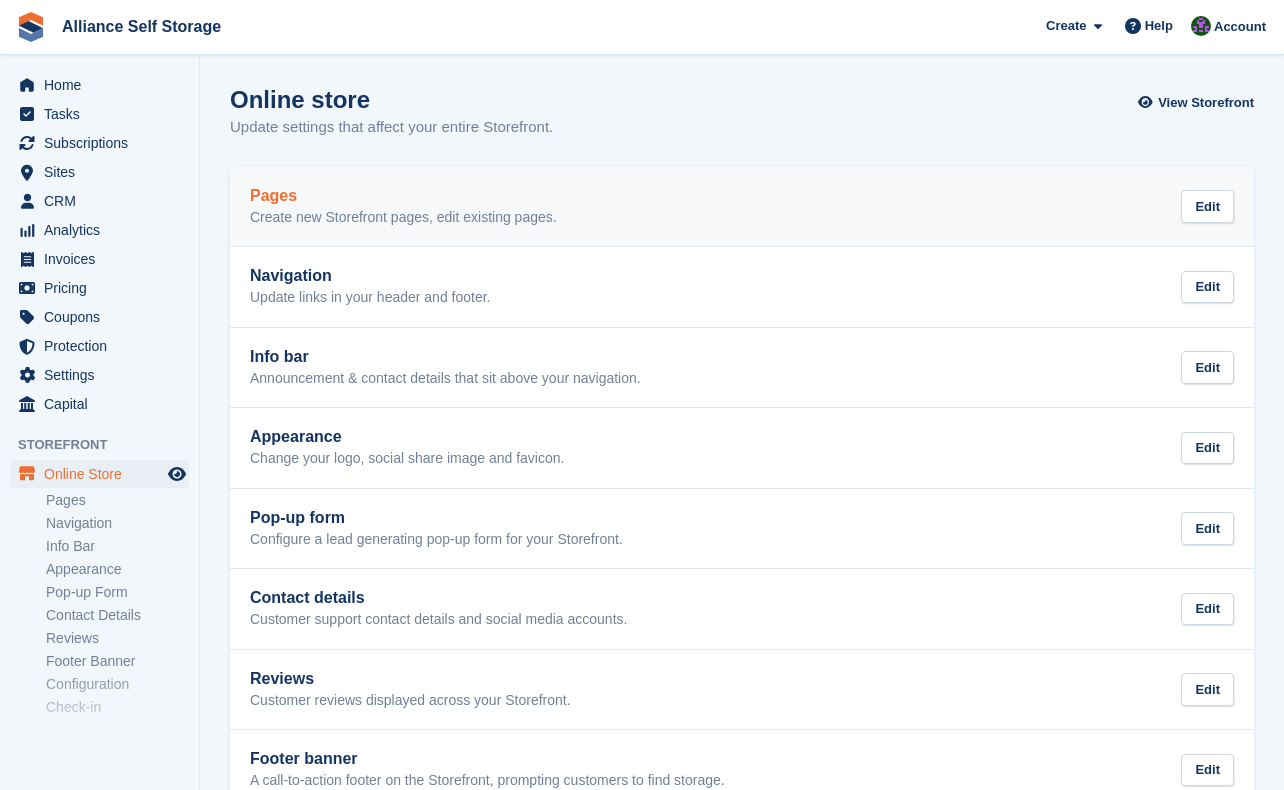 scroll, scrollTop: 0, scrollLeft: 0, axis: both 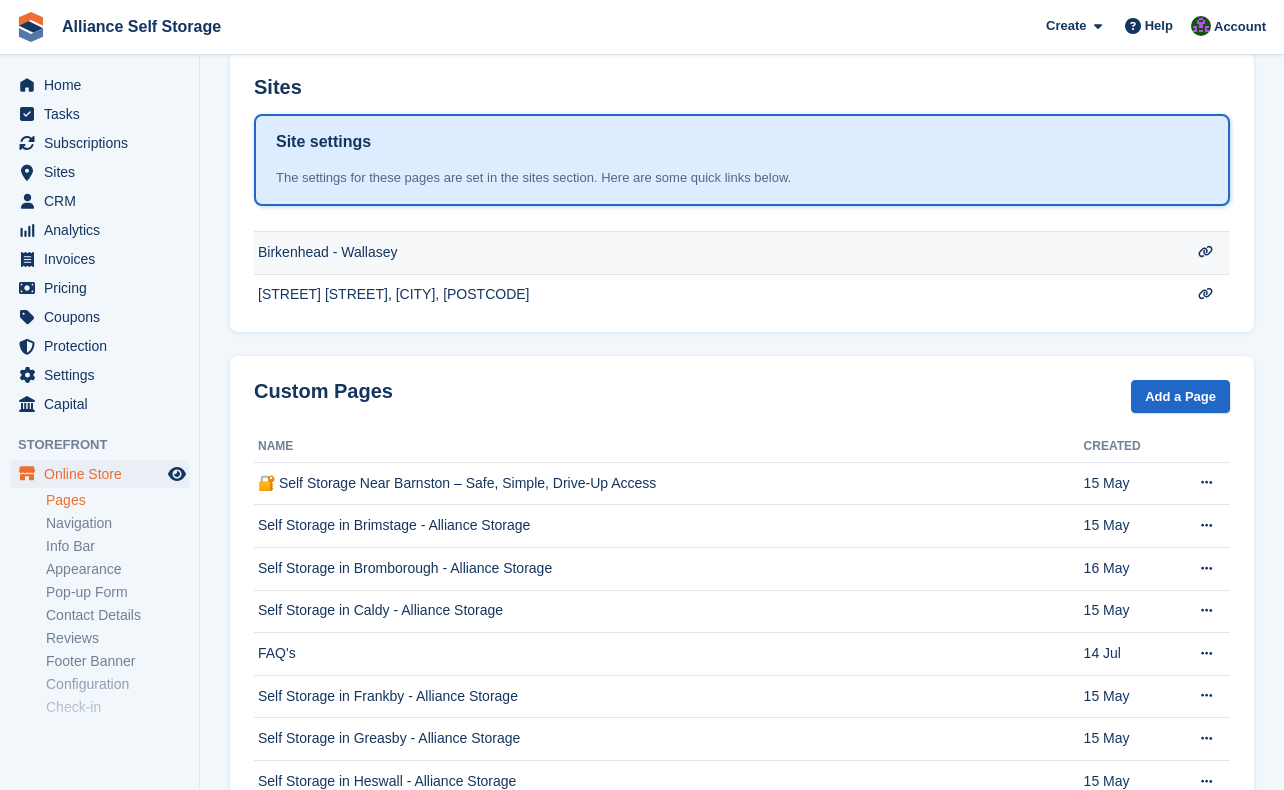click on "Birkenhead - Wallasey" at bounding box center (717, -222) 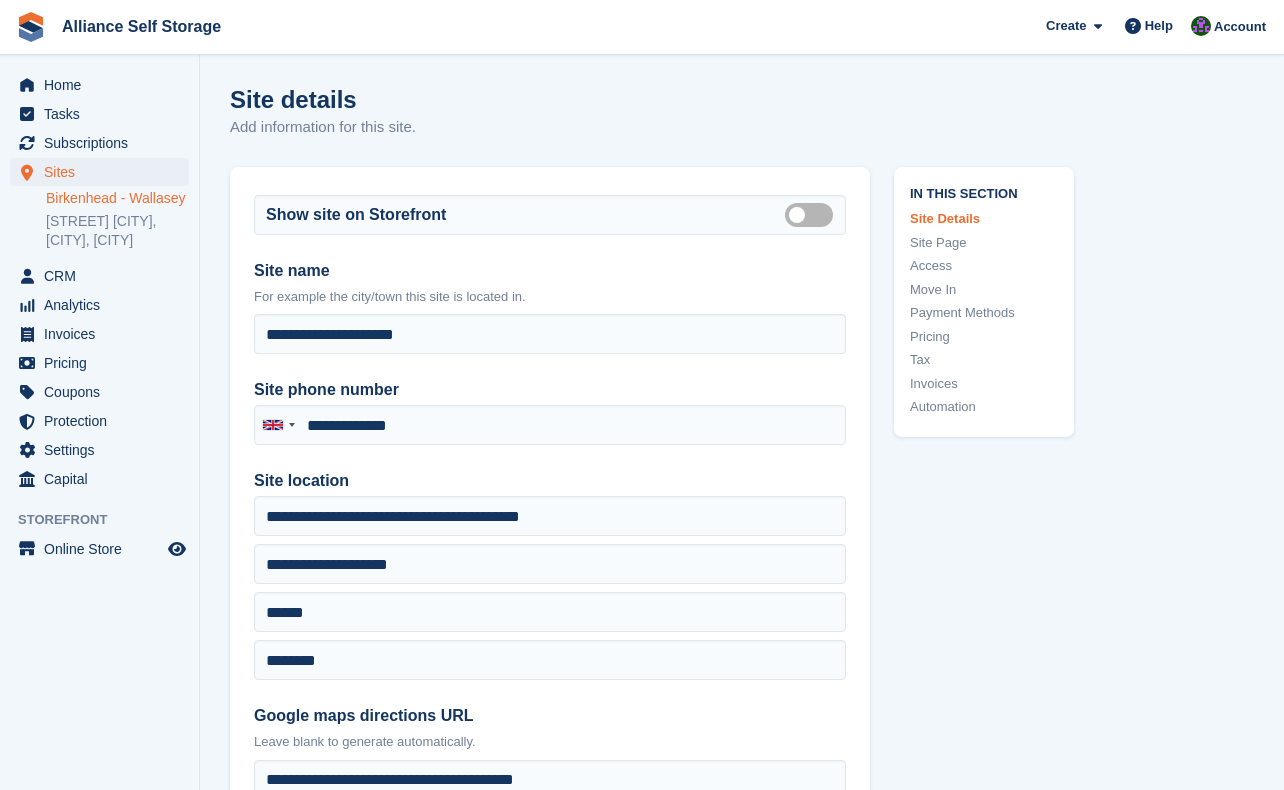 scroll, scrollTop: 0, scrollLeft: 0, axis: both 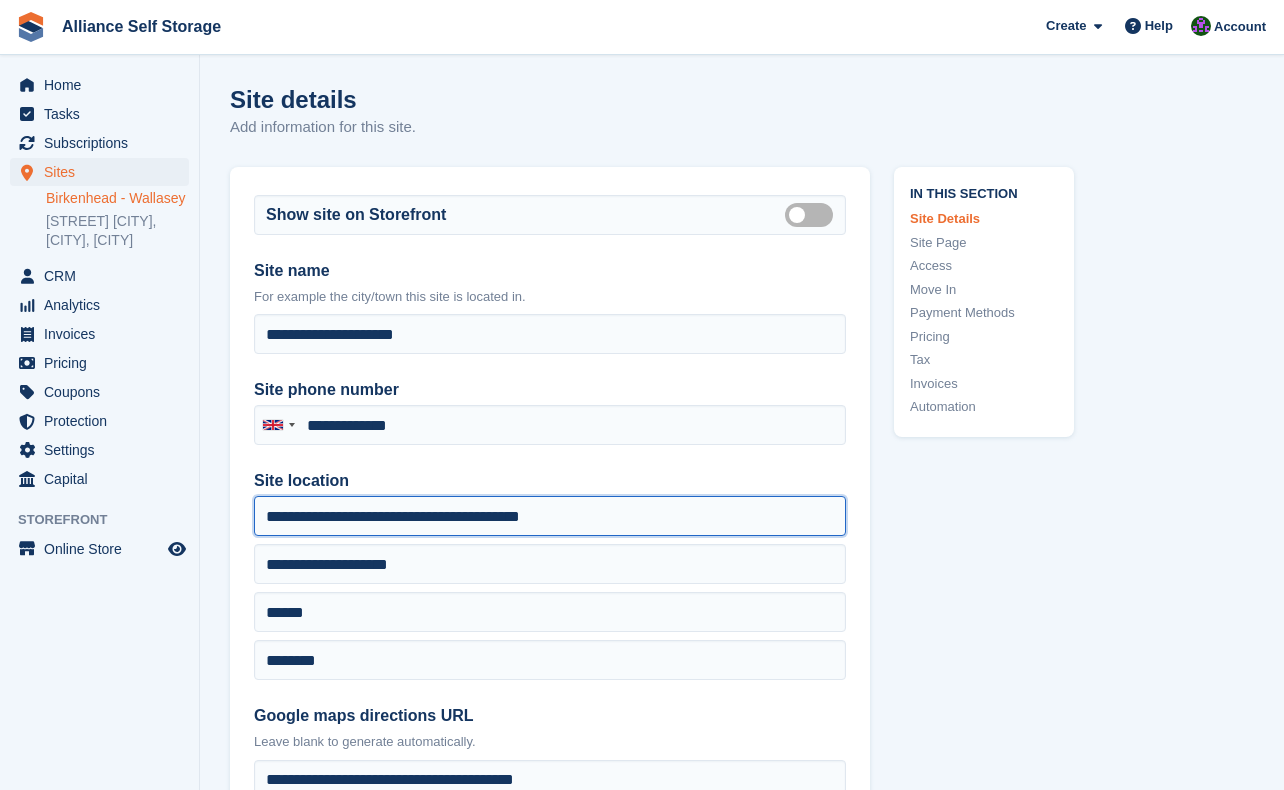 drag, startPoint x: 474, startPoint y: 523, endPoint x: 420, endPoint y: 528, distance: 54.230988 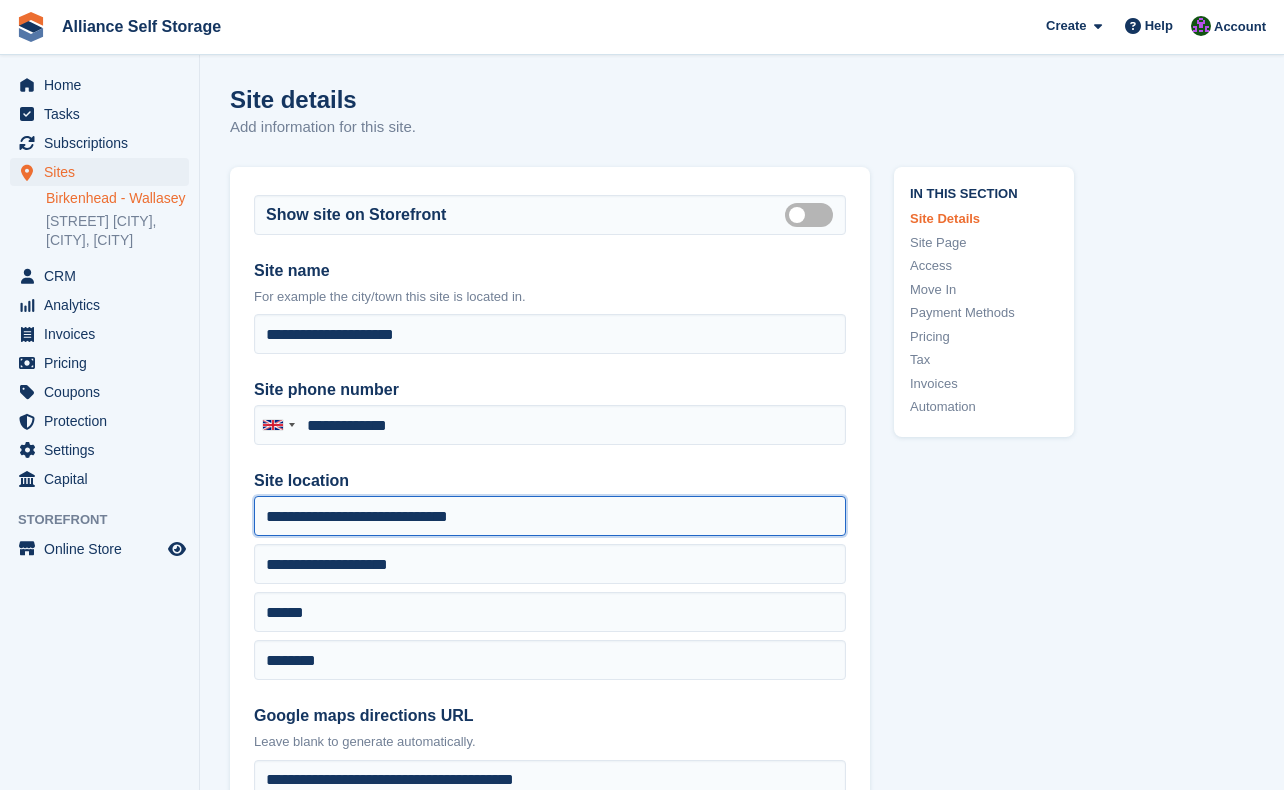 type on "**********" 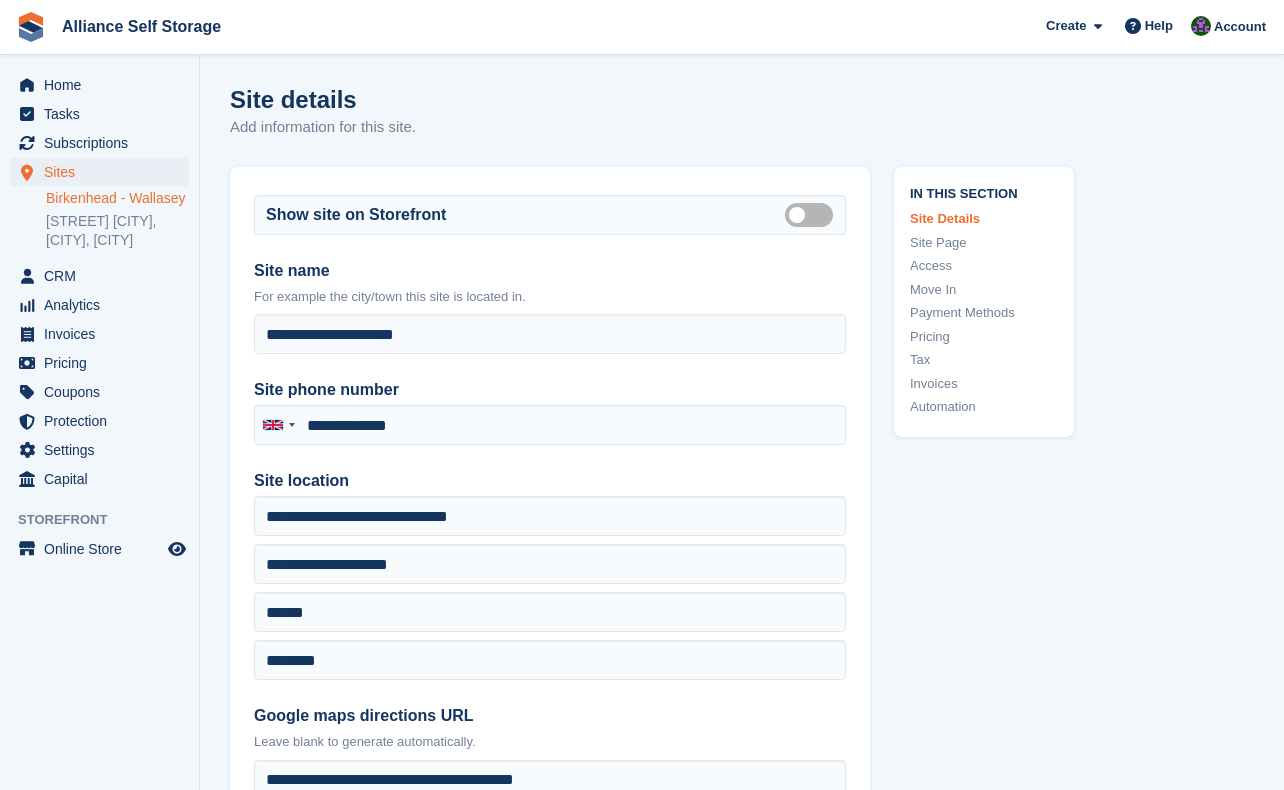 click on "**********" at bounding box center [550, 495] 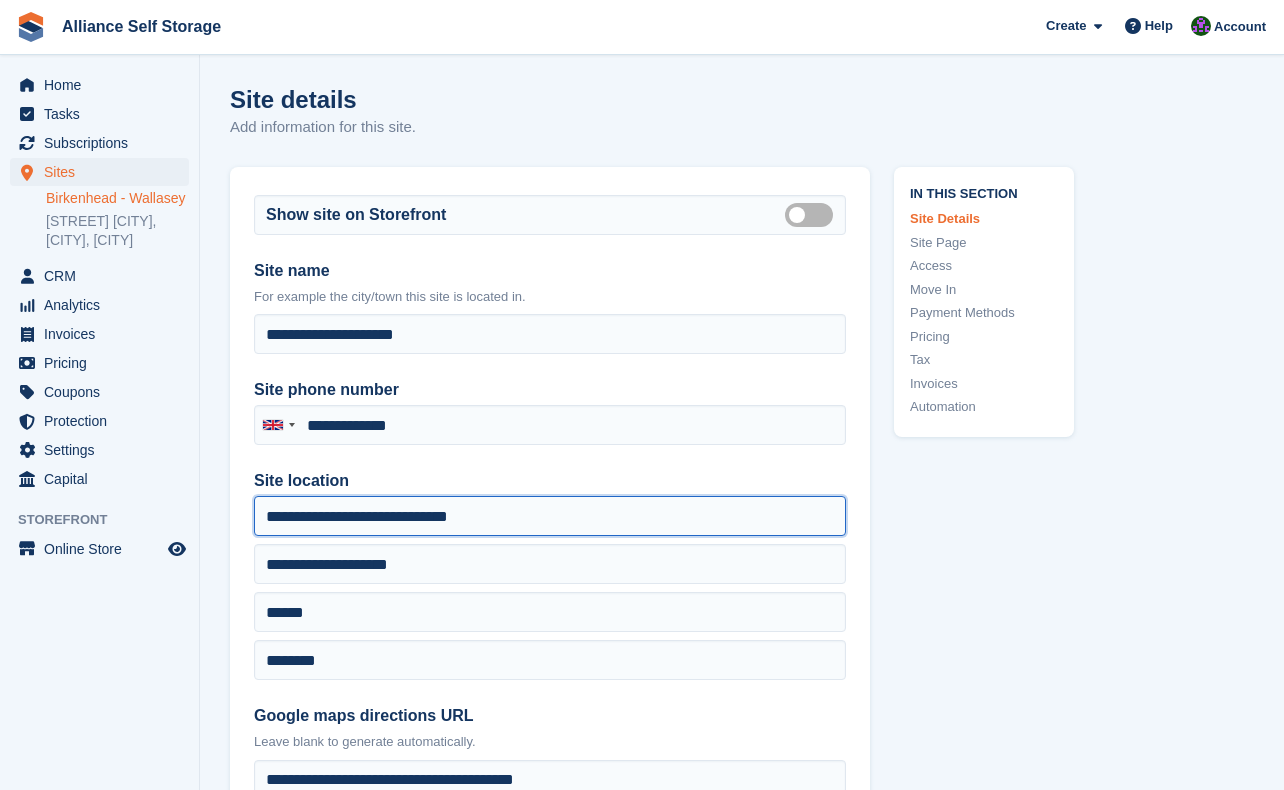 click on "**********" at bounding box center (550, 516) 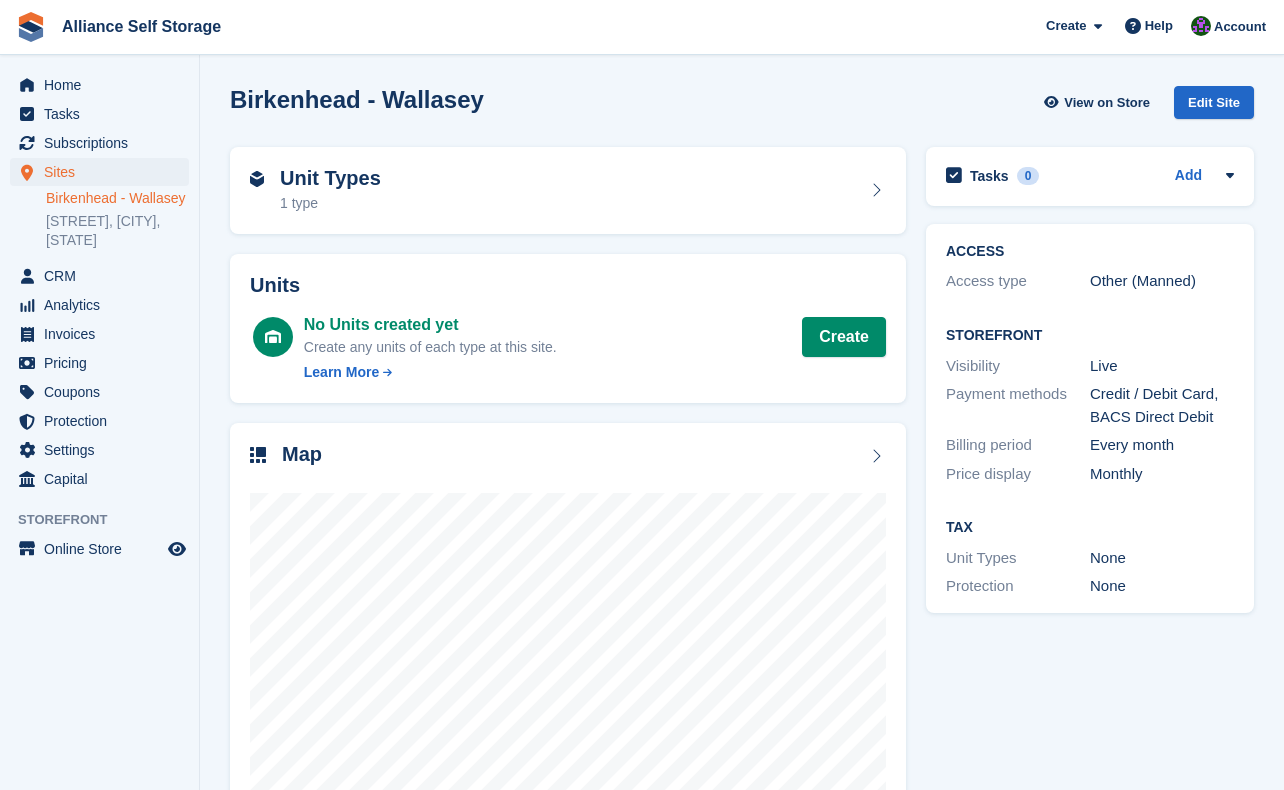 scroll, scrollTop: 0, scrollLeft: 0, axis: both 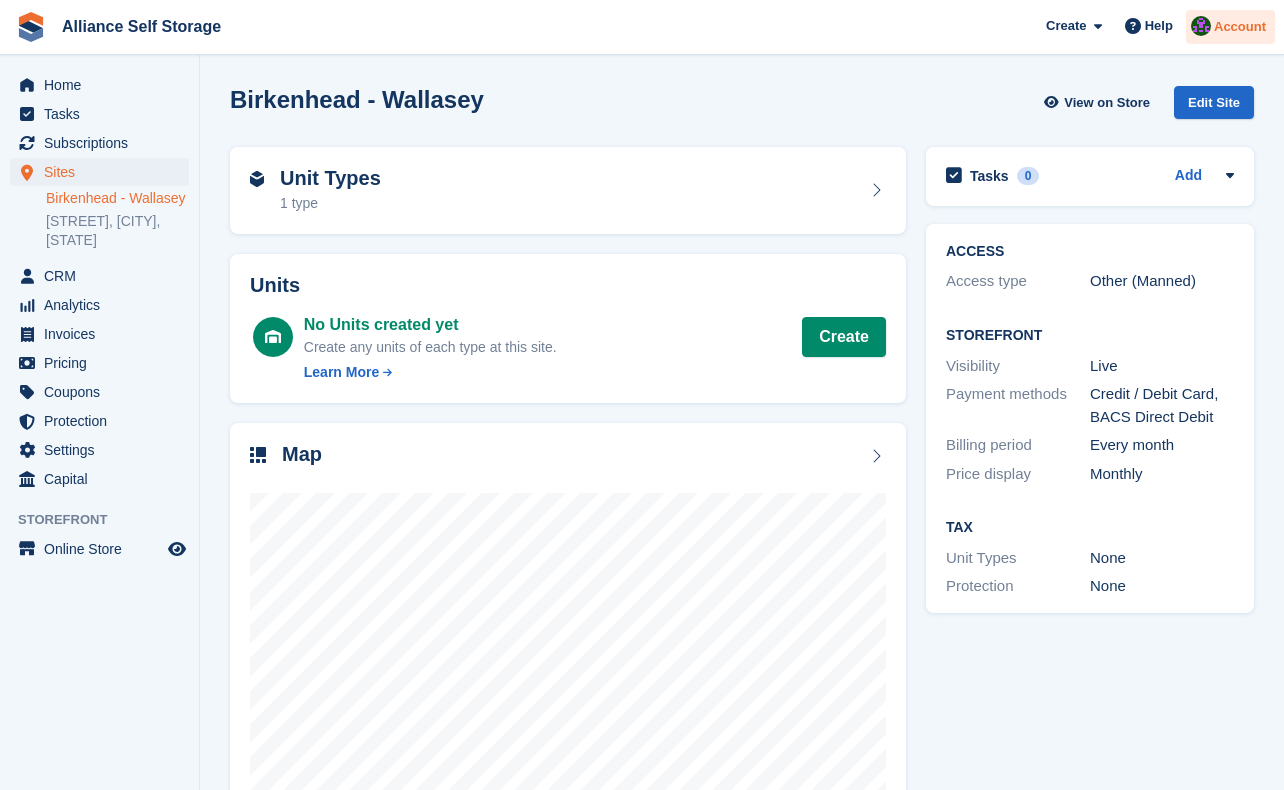 click on "Account" at bounding box center (1240, 27) 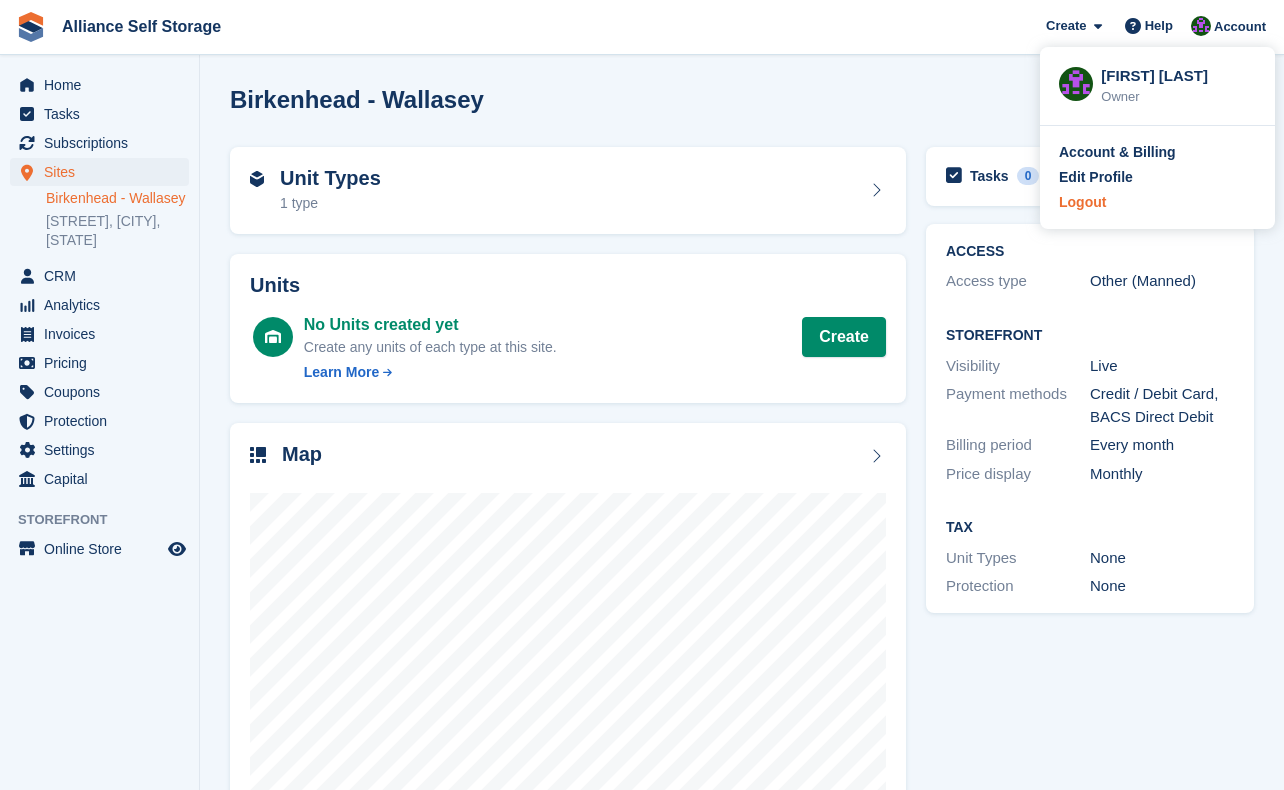 click on "Logout" at bounding box center [1157, 202] 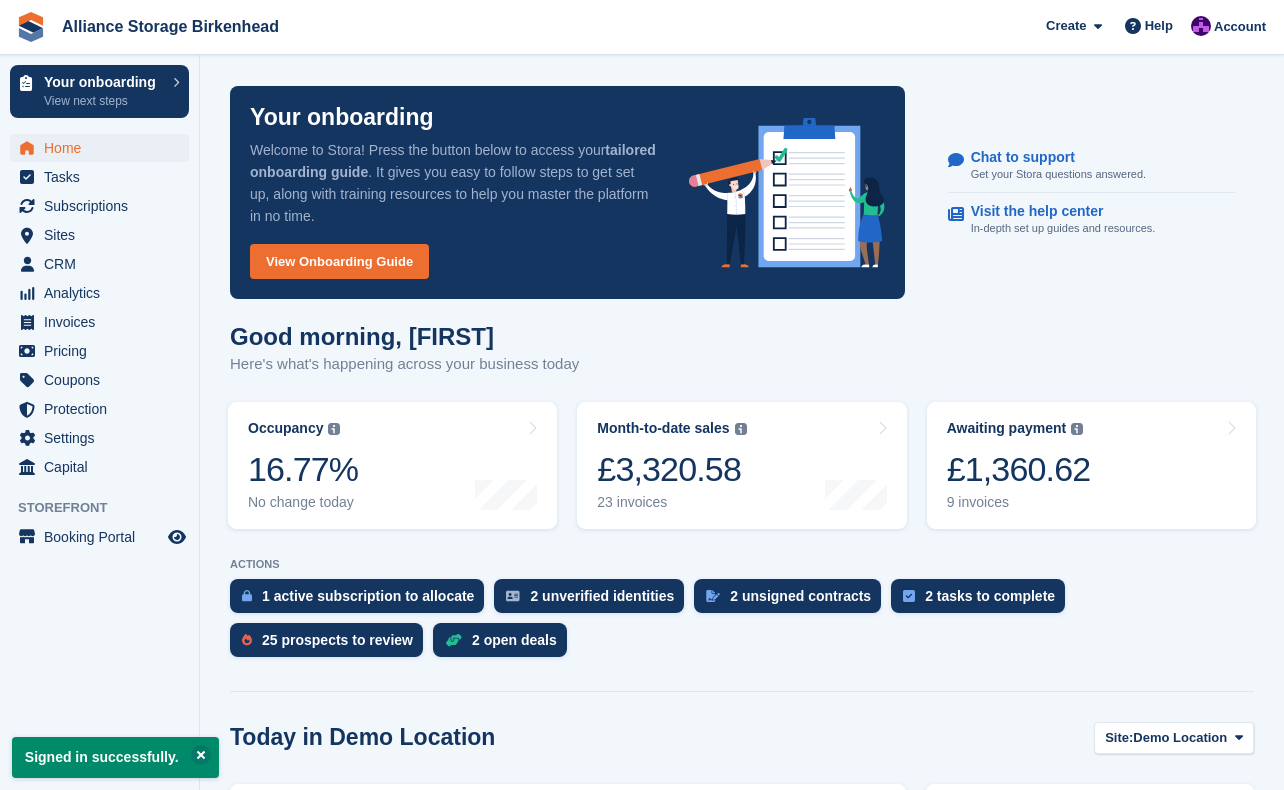 scroll, scrollTop: 0, scrollLeft: 0, axis: both 